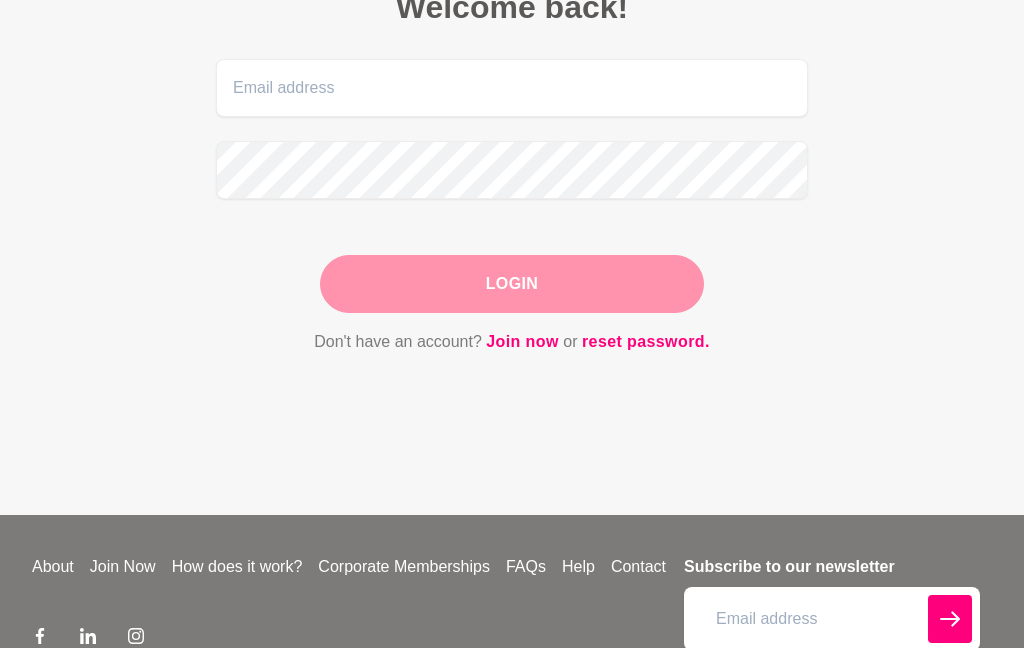 scroll, scrollTop: 248, scrollLeft: 0, axis: vertical 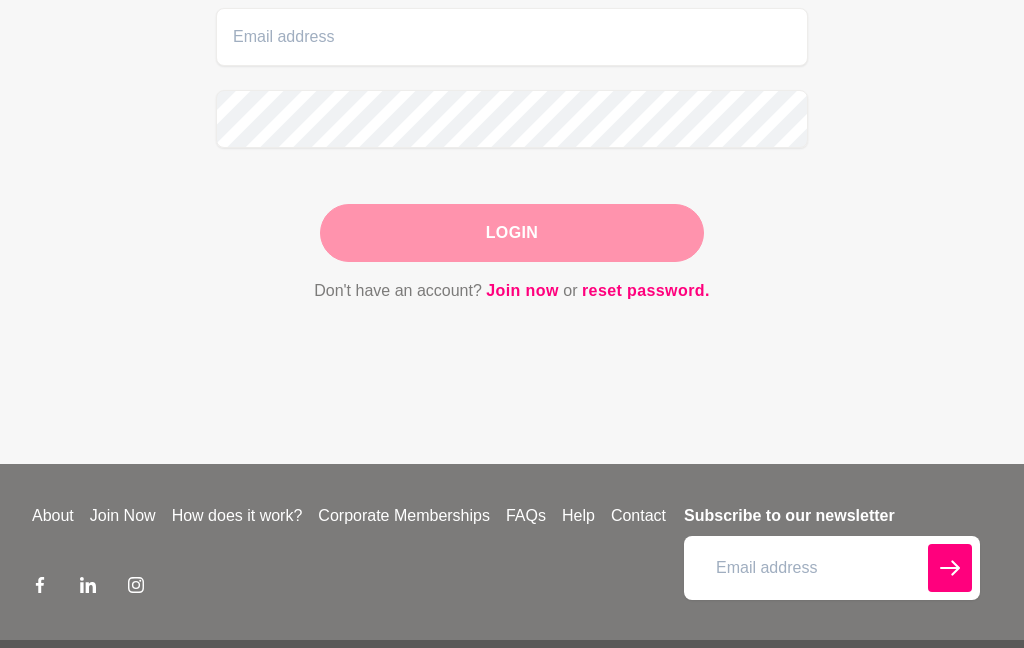 click on "FAQs" at bounding box center (526, 516) 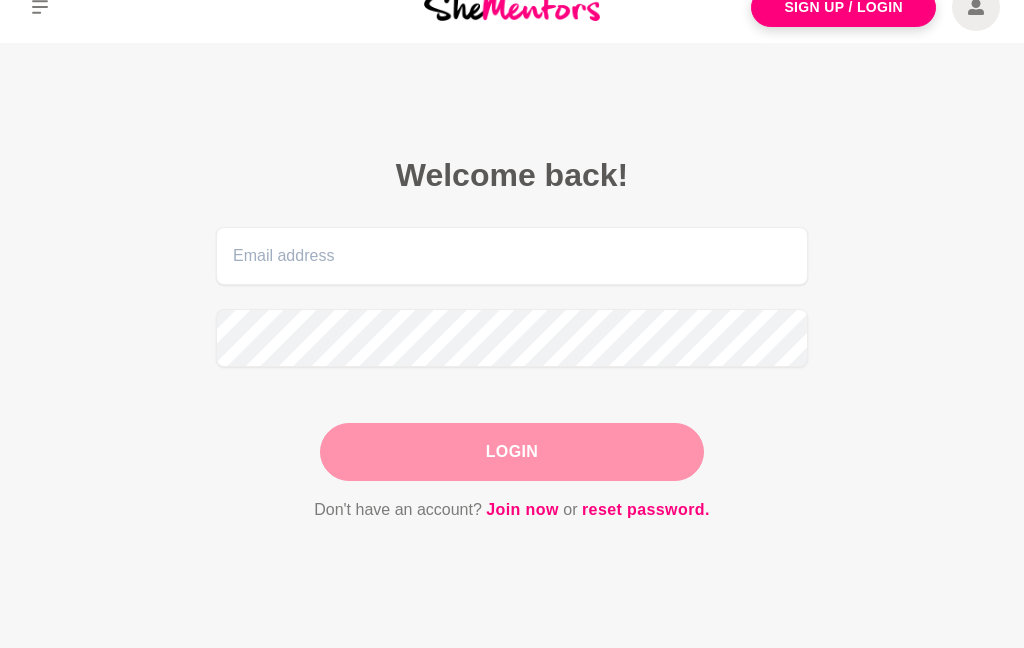 scroll, scrollTop: 0, scrollLeft: 0, axis: both 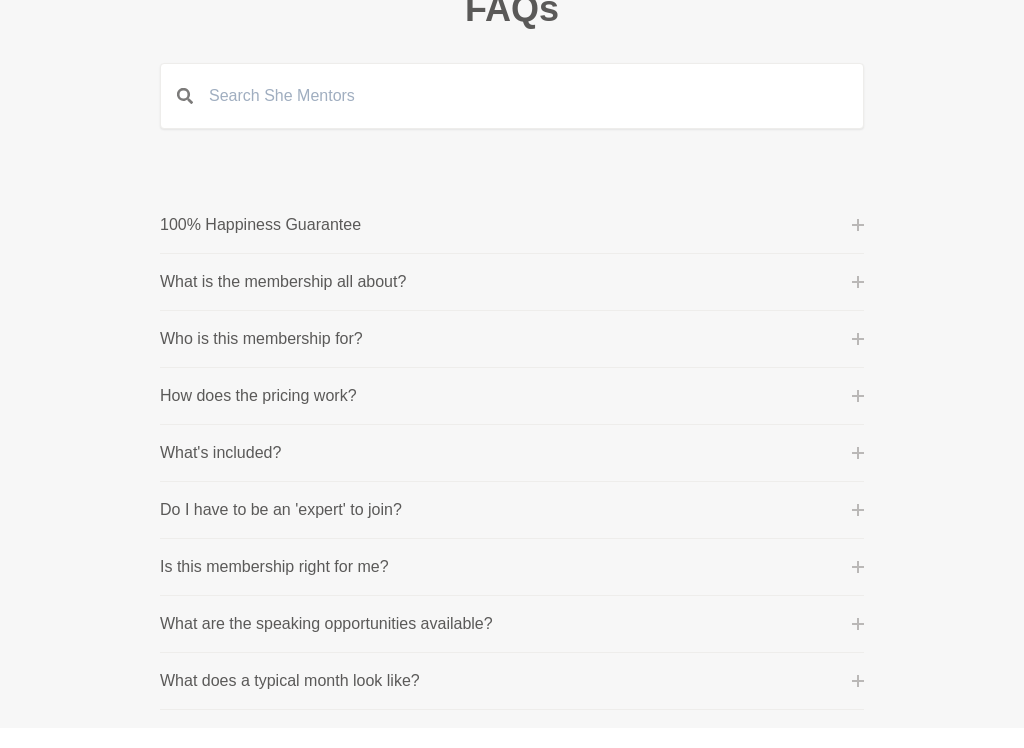 click on "How does the pricing work?" at bounding box center [512, 417] 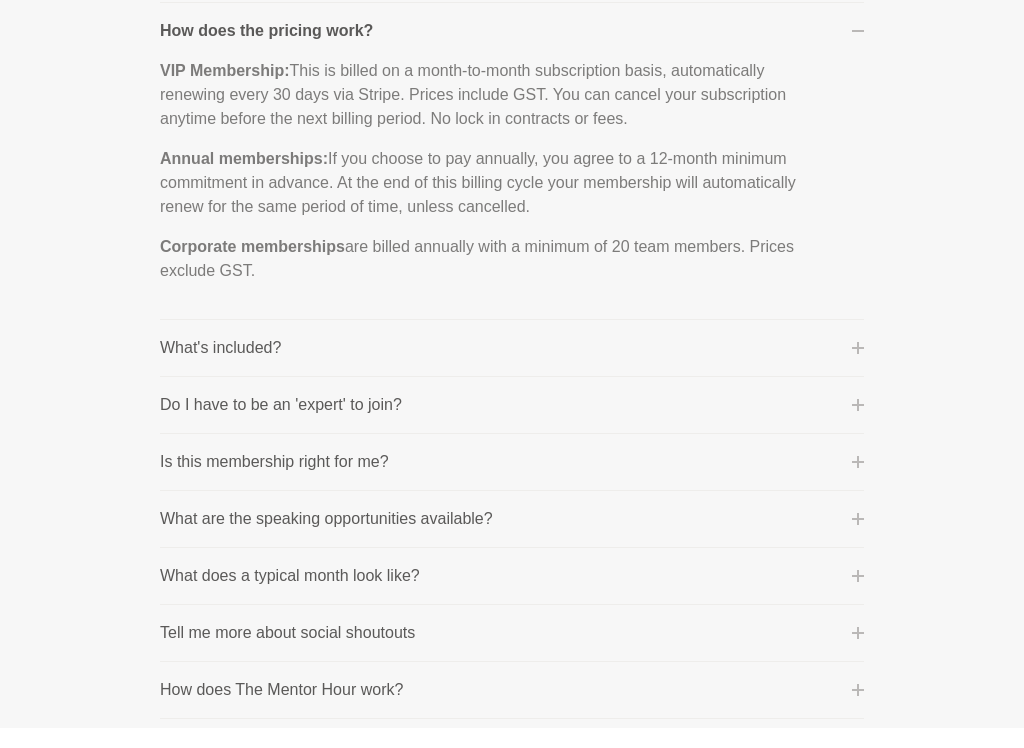 scroll, scrollTop: 500, scrollLeft: 0, axis: vertical 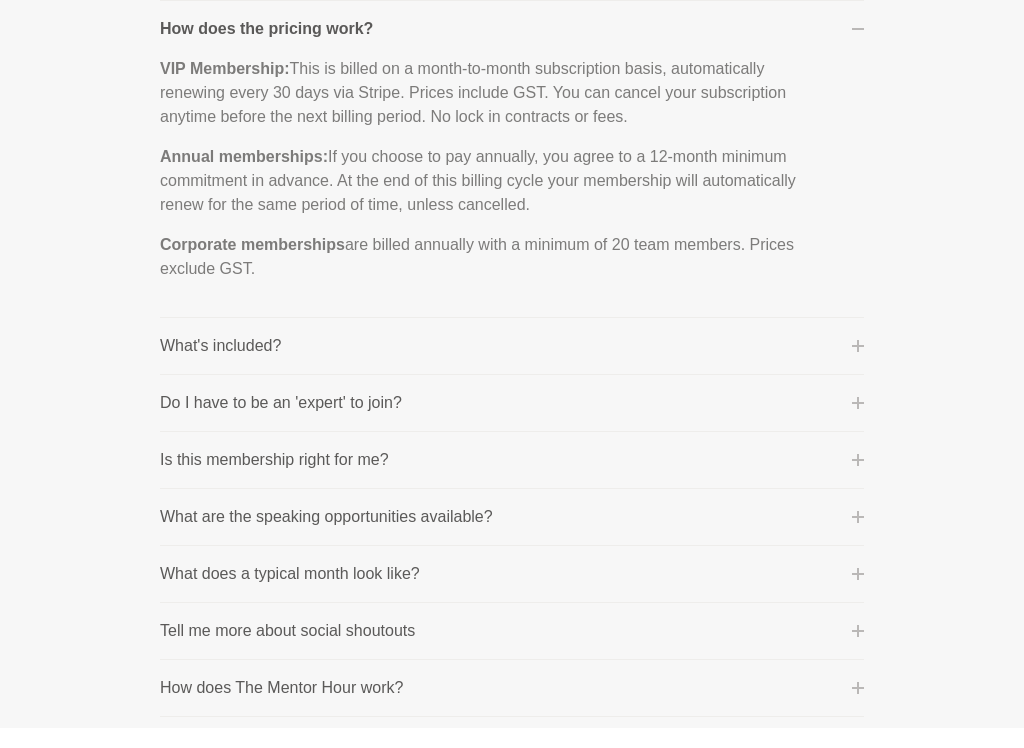 click 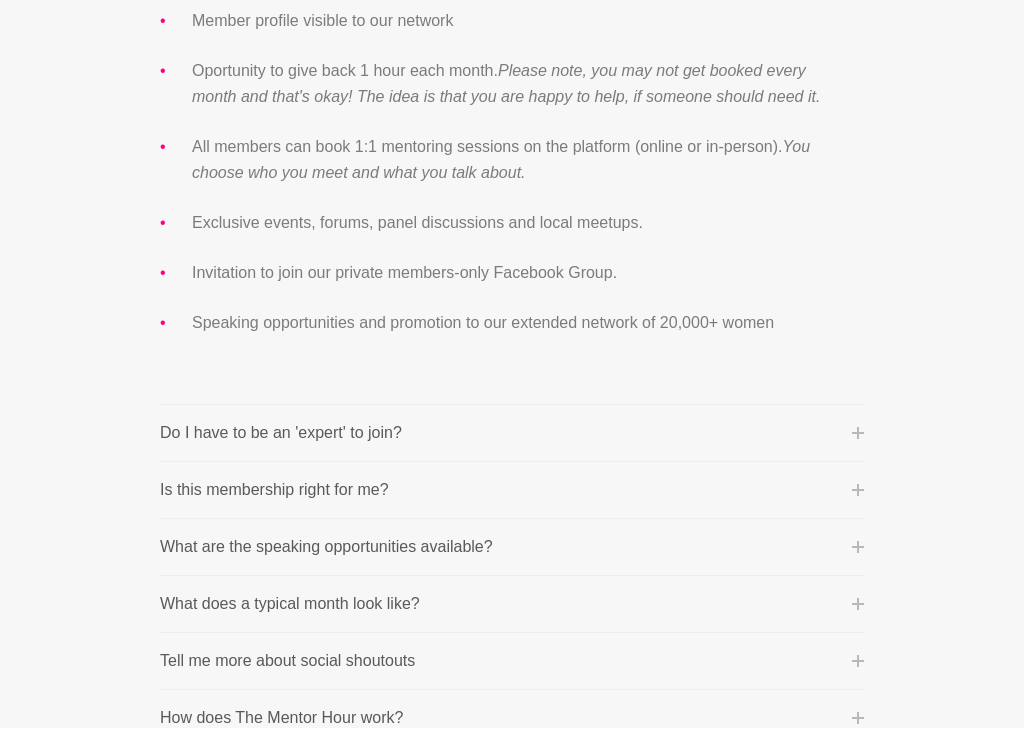 scroll, scrollTop: 647, scrollLeft: 0, axis: vertical 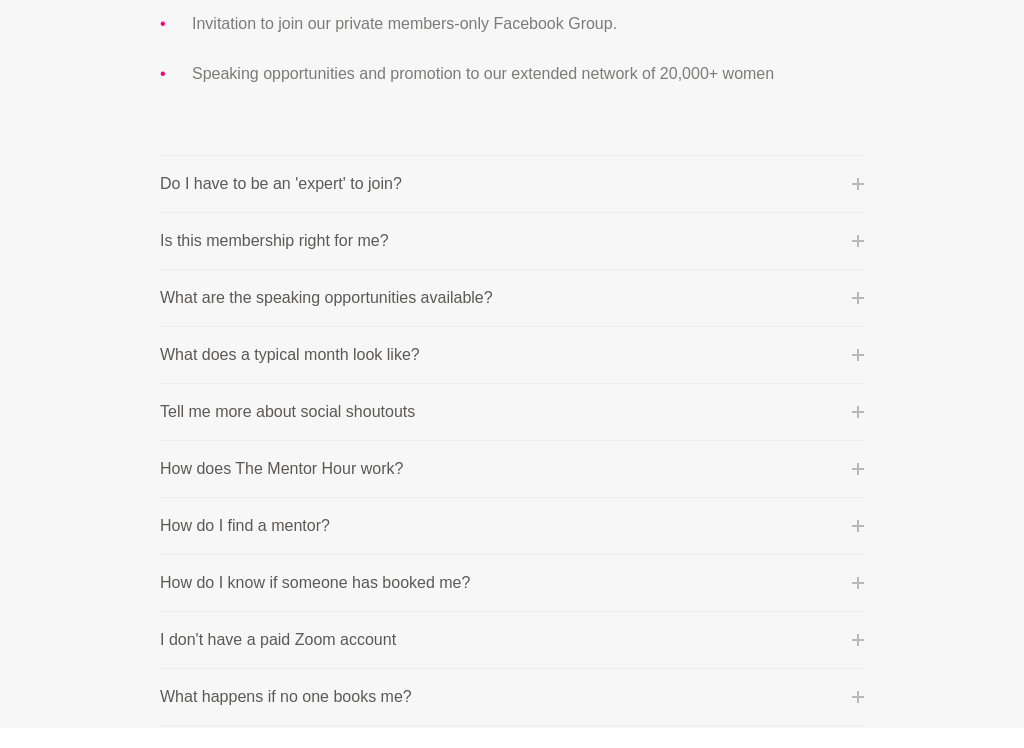 click 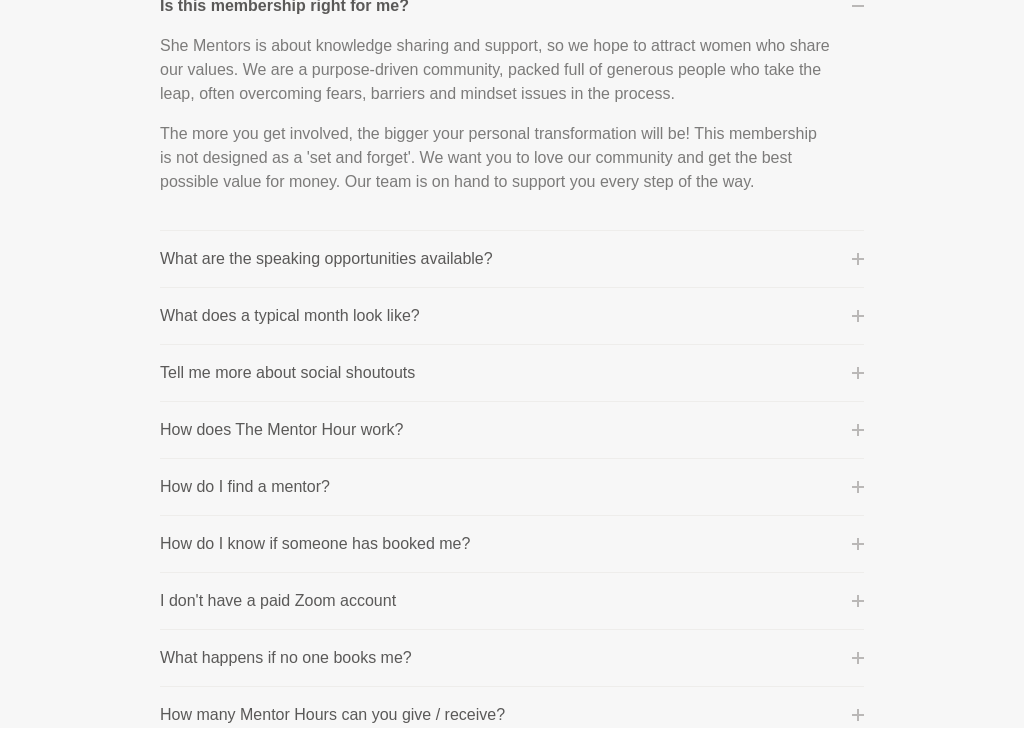 scroll, scrollTop: 695, scrollLeft: 0, axis: vertical 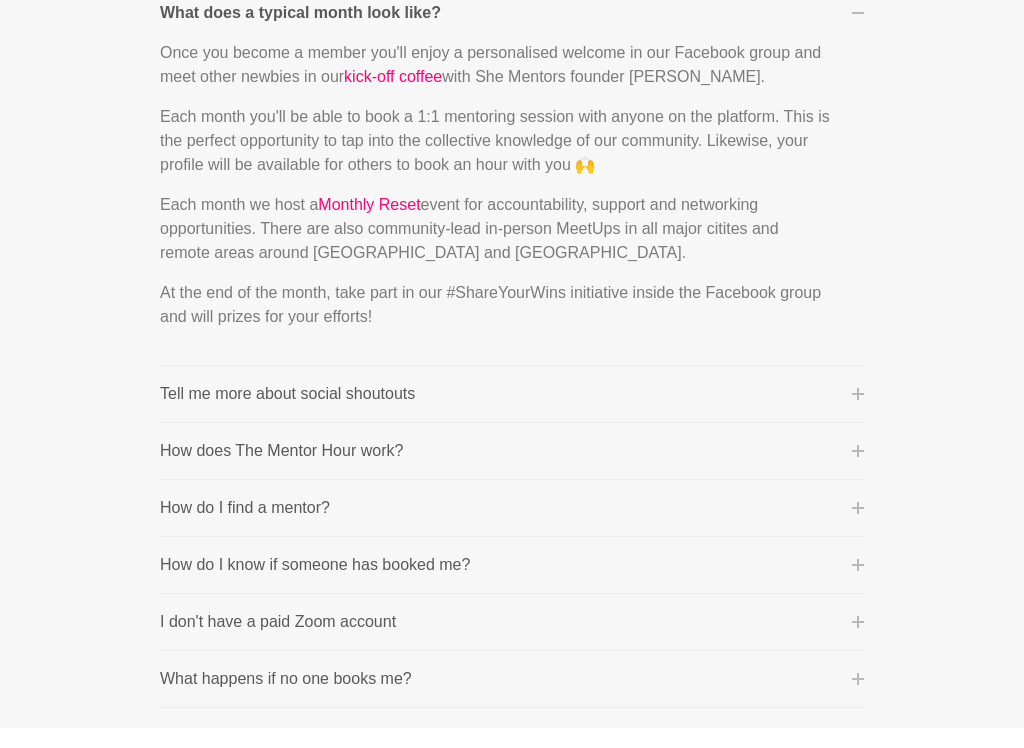 click 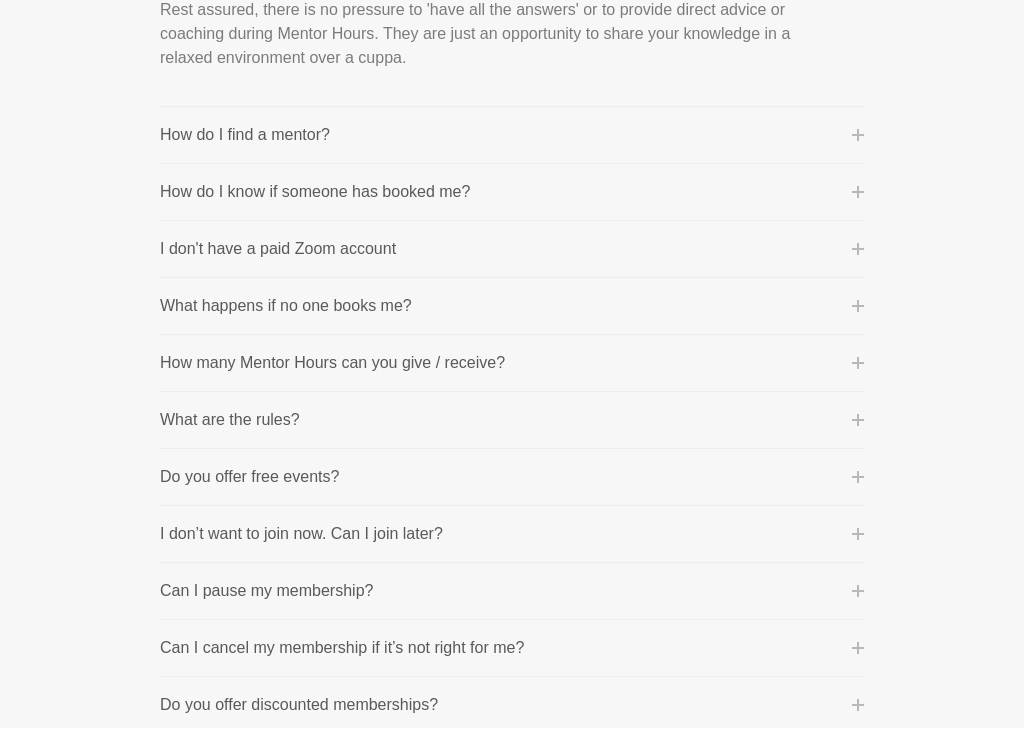scroll, scrollTop: 1128, scrollLeft: 0, axis: vertical 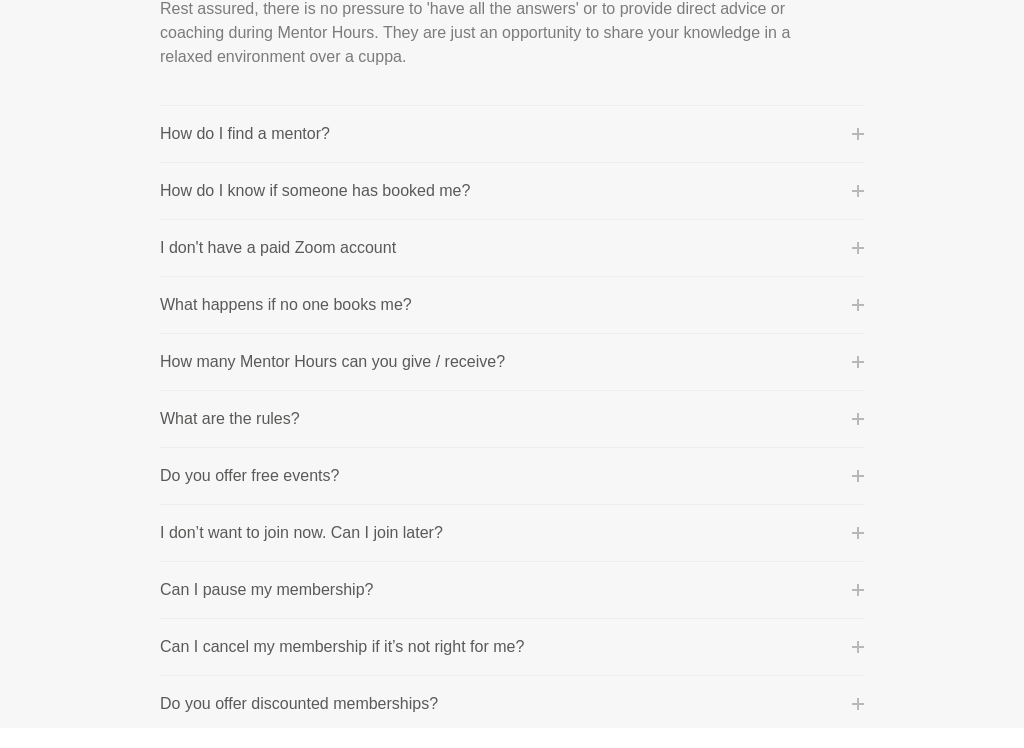 click 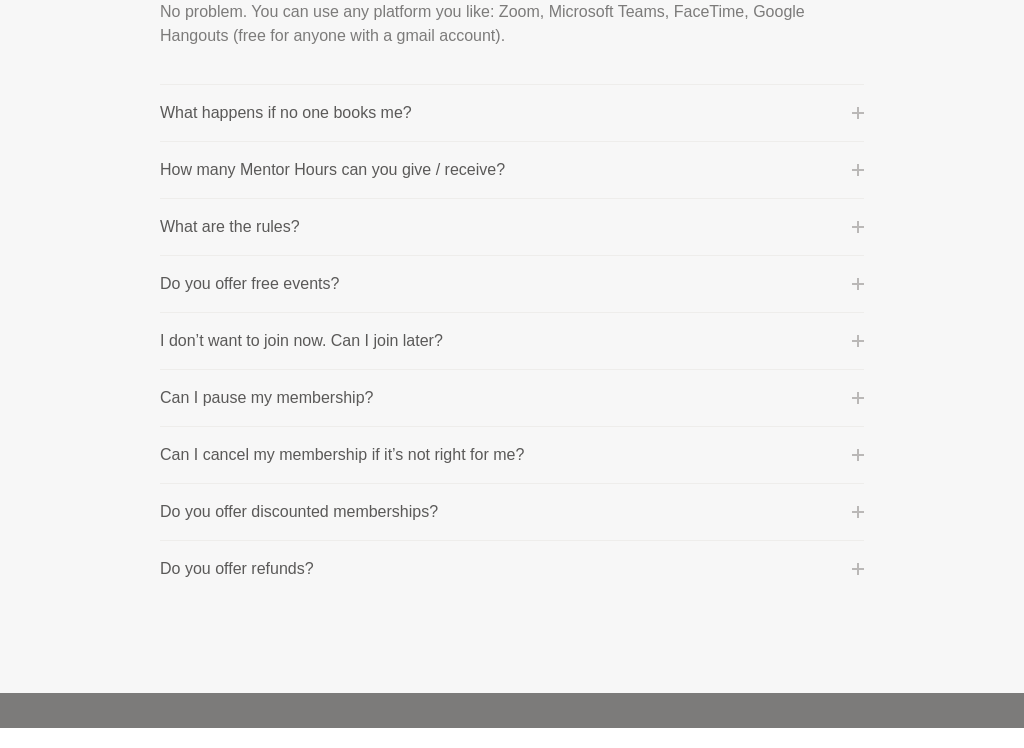 scroll, scrollTop: 1109, scrollLeft: 0, axis: vertical 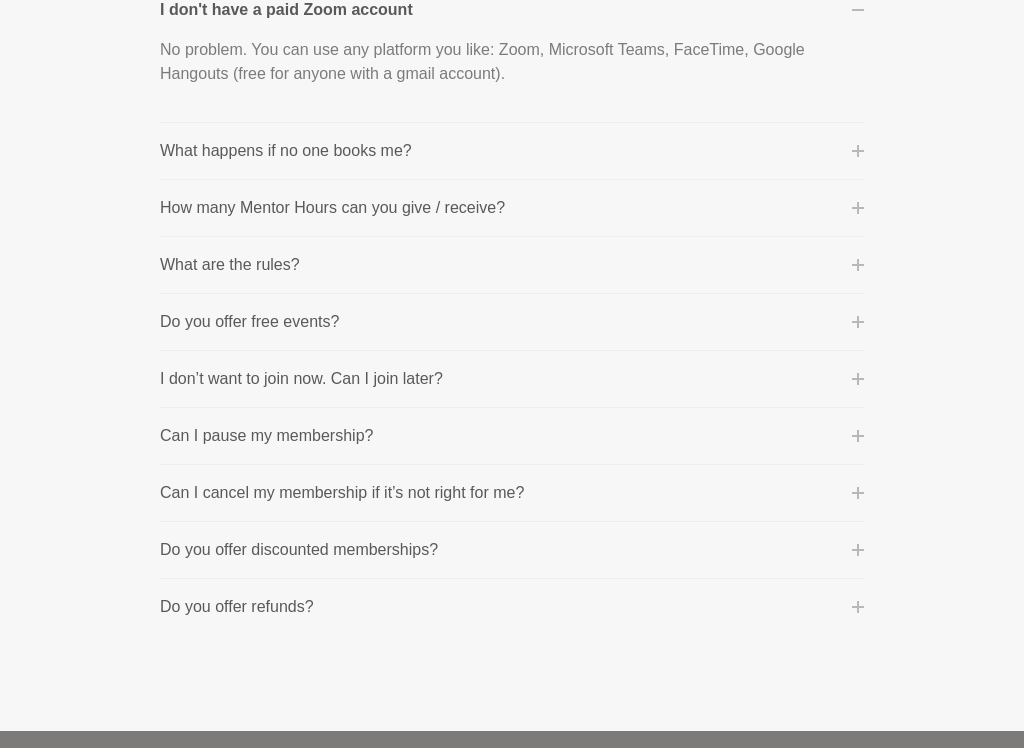 click 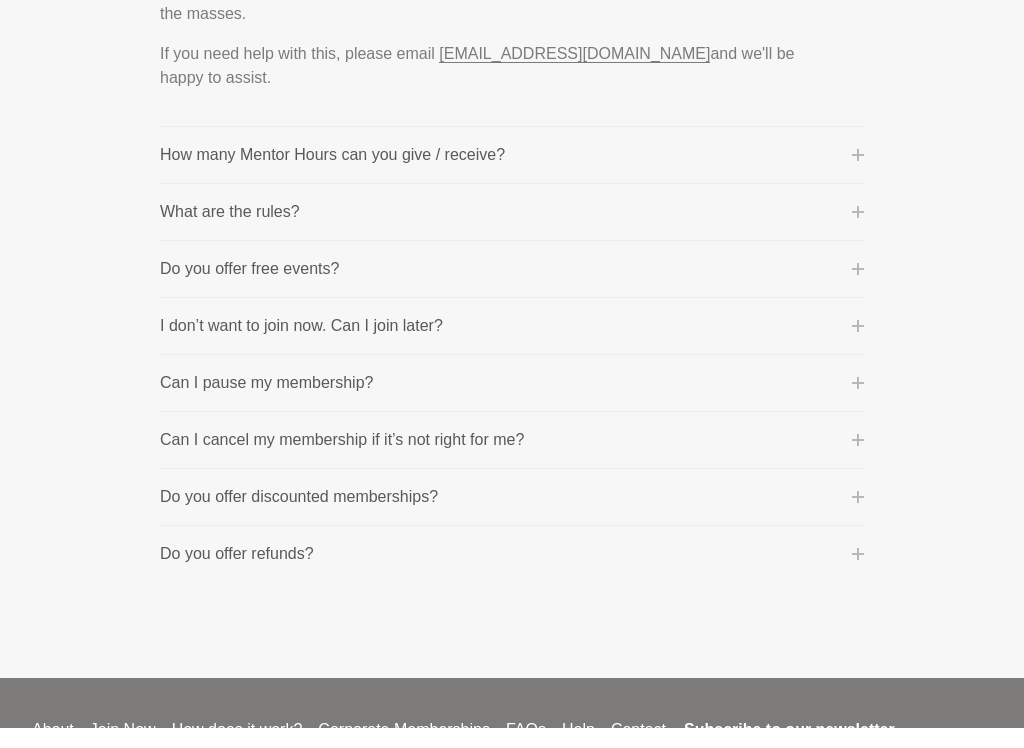 scroll, scrollTop: 1300, scrollLeft: 0, axis: vertical 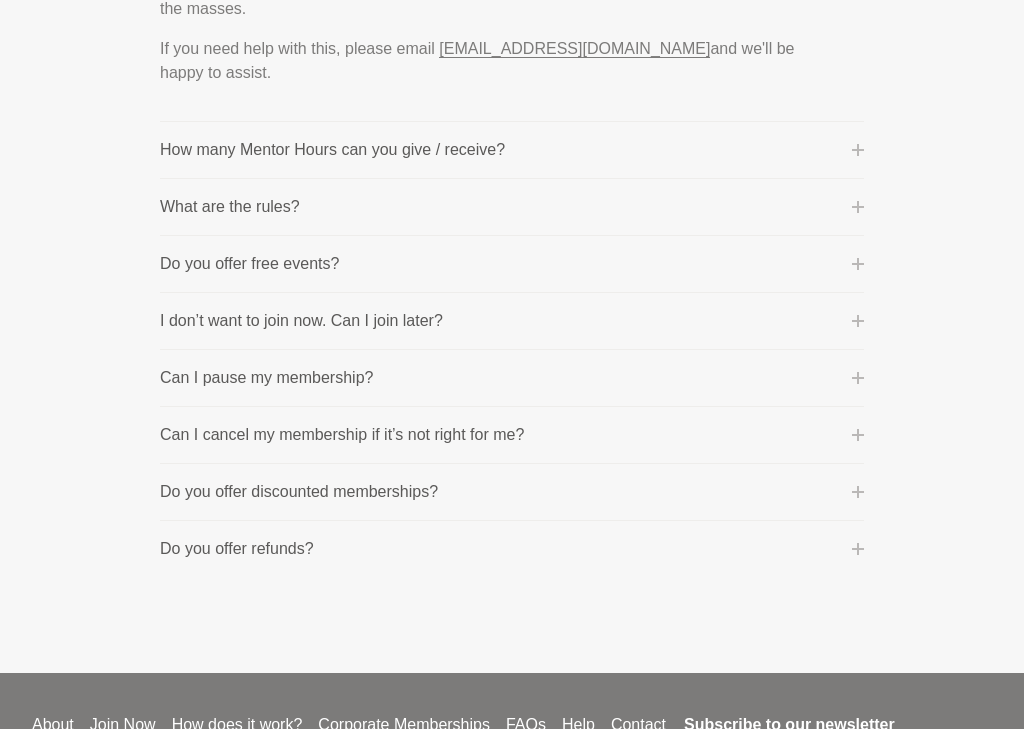 click on "100% Happiness Guarantee One of our core values is 'purpose before profit' because we genuinely want to help you succeed. This means your happiness comes FIRST.  If you join the membership and don't feel the warm and fuzzies from our events or mentoring, we'll give you your next month free so we can make it up to you (and believe us, we will go above and beyond!).  We want you to join our membership safe in the knowledge that your happiness comes first.  Nothing to lose, everything to gain!   What is the membership all about? We are building a global mentoring platform that helps women and organisations easily share knowledge, skills and experiences - and we'd love you to join our mission! All too often women shrink their inner circle as they get older. They hang out with the same people day-in-day-out, or they rely on a single coach, mentor or manager. Worse still, go it alone struggling through burnout, overwhelm and disappointment. Don’t let this be you! Access diverse perspectives & skillsets available" at bounding box center [512, -176] 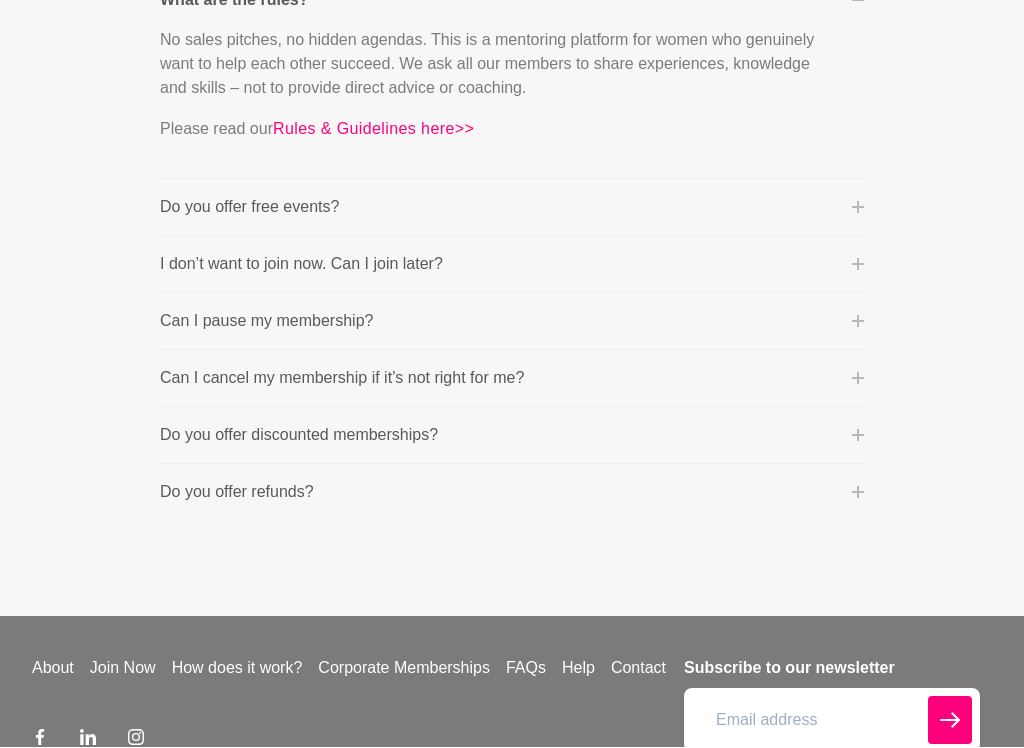 scroll, scrollTop: 1277, scrollLeft: 0, axis: vertical 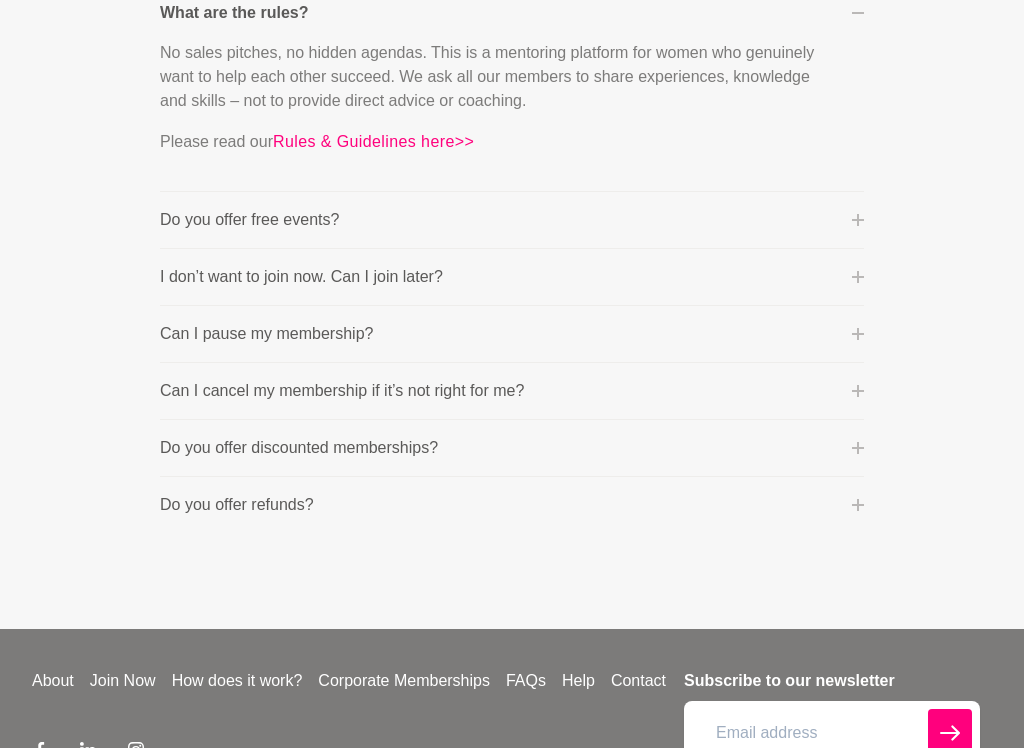 click on "100% Happiness Guarantee One of our core values is 'purpose before profit' because we genuinely want to help you succeed. This means your happiness comes FIRST.  If you join the membership and don't feel the warm and fuzzies from our events or mentoring, we'll give you your next month free so we can make it up to you (and believe us, we will go above and beyond!).  We want you to join our membership safe in the knowledge that your happiness comes first.  Nothing to lose, everything to gain!   What is the membership all about? We are building a global mentoring platform that helps women and organisations easily share knowledge, skills and experiences - and we'd love you to join our mission! All too often women shrink their inner circle as they get older. They hang out with the same people day-in-day-out, or they rely on a single coach, mentor or manager. Worse still, go it alone struggling through burnout, overwhelm and disappointment. Don’t let this be you! Access diverse perspectives & skillsets available" at bounding box center [512, -196] 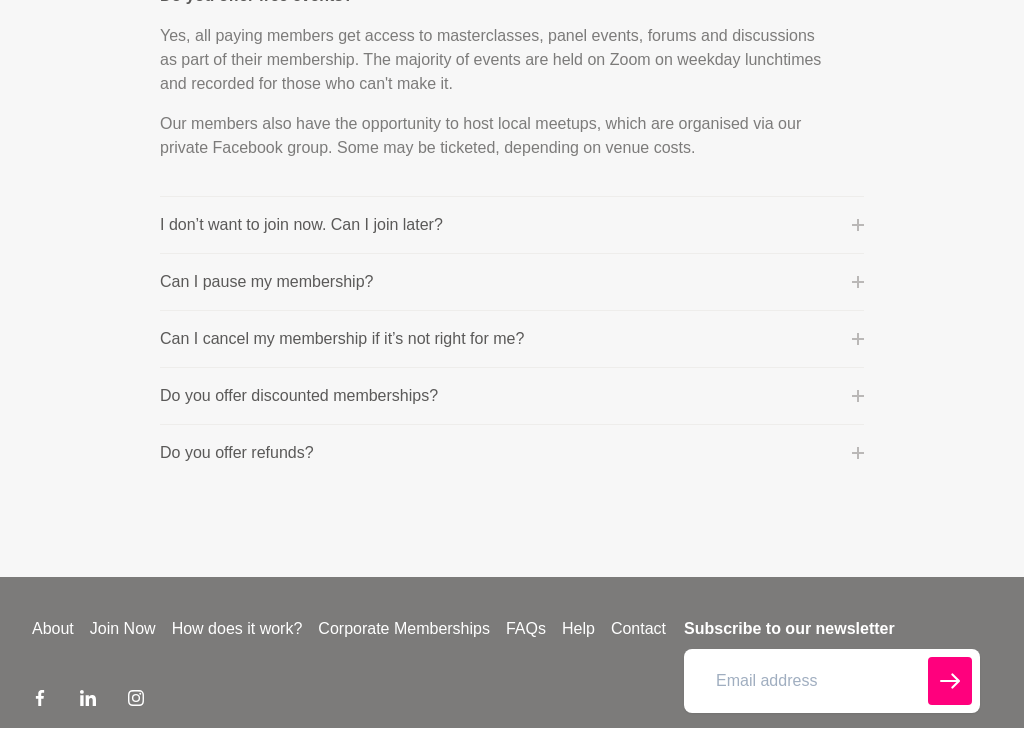 scroll, scrollTop: 1336, scrollLeft: 0, axis: vertical 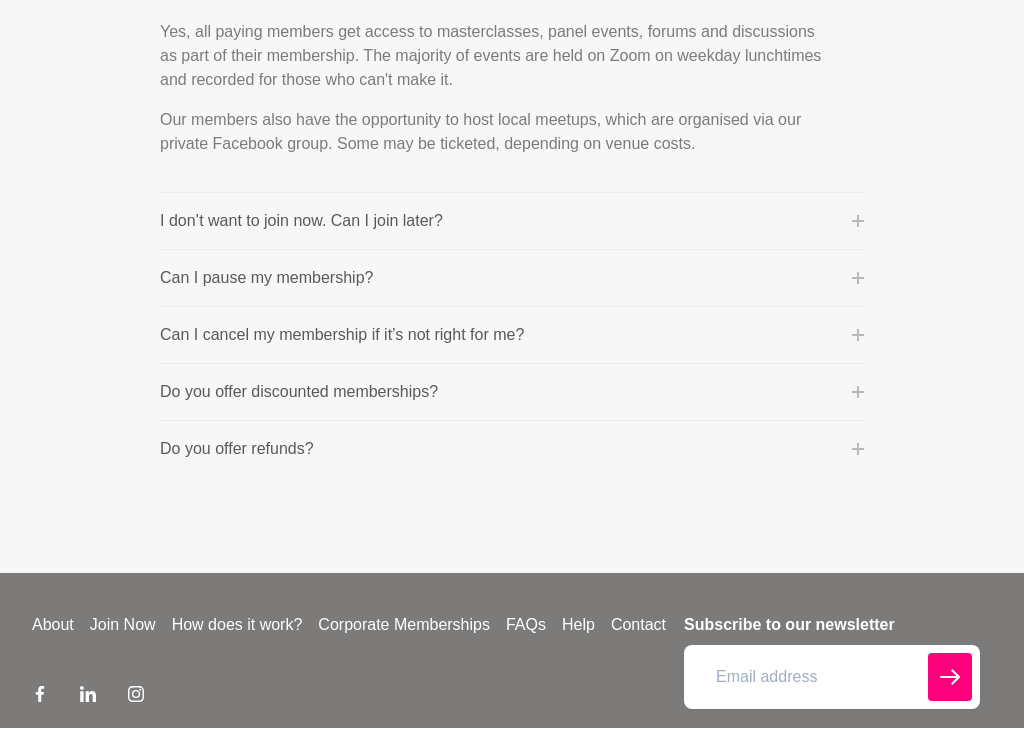 click 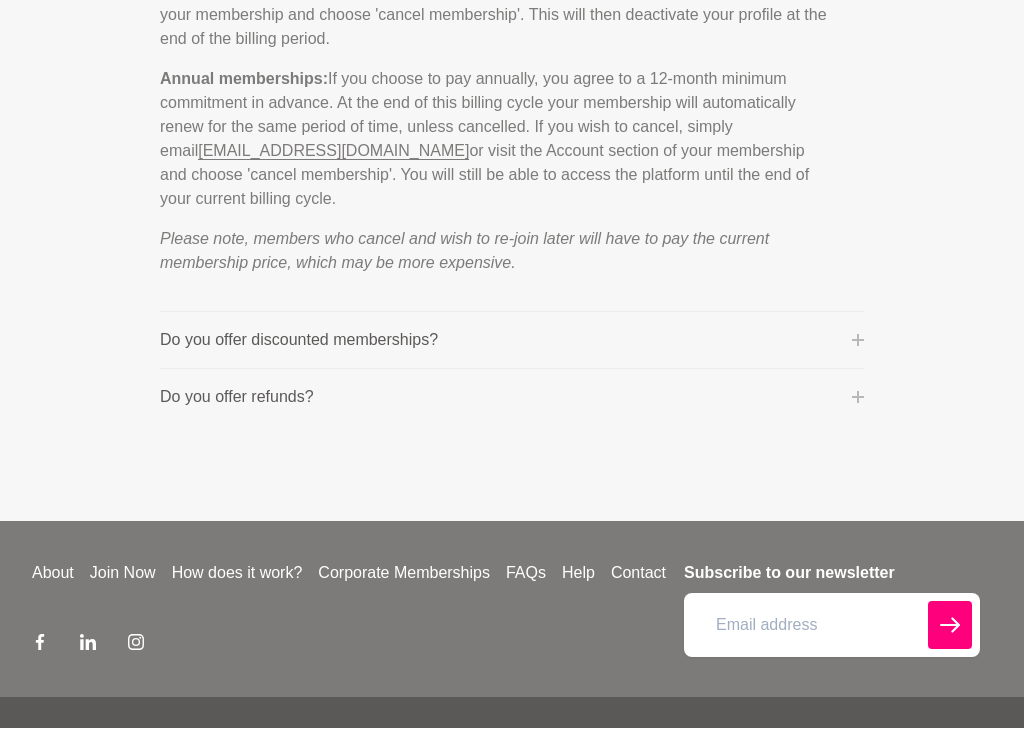 scroll, scrollTop: 1589, scrollLeft: 0, axis: vertical 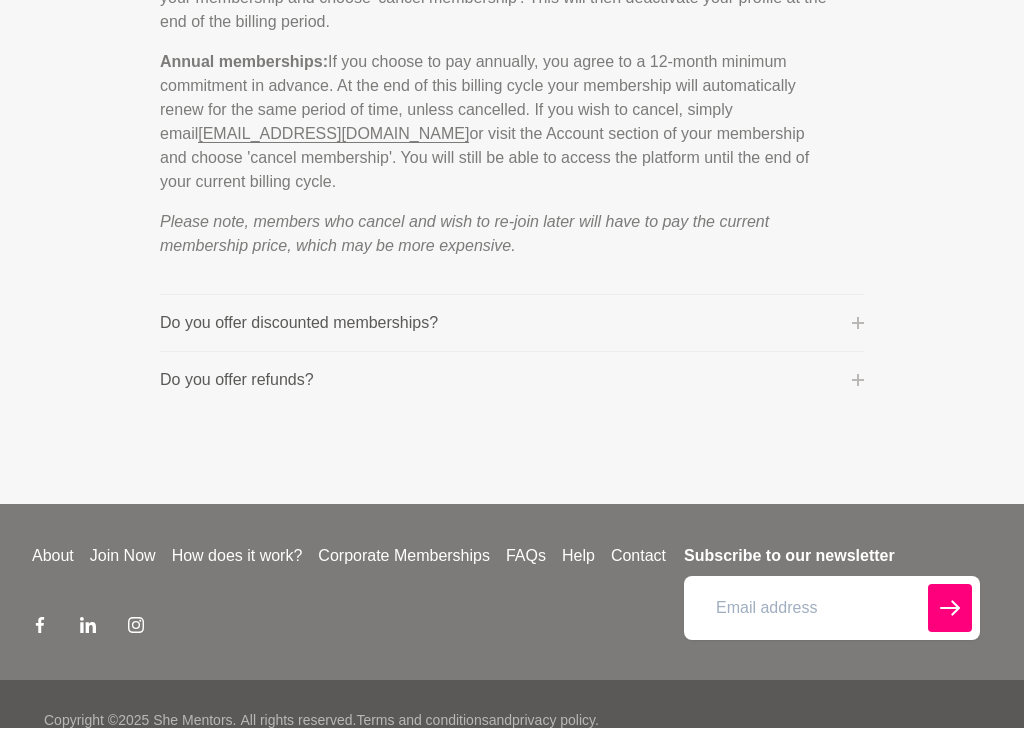 click on "100% Happiness Guarantee One of our core values is 'purpose before profit' because we genuinely want to help you succeed. This means your happiness comes FIRST.  If you join the membership and don't feel the warm and fuzzies from our events or mentoring, we'll give you your next month free so we can make it up to you (and believe us, we will go above and beyond!).  We want you to join our membership safe in the knowledge that your happiness comes first.  Nothing to lose, everything to gain!   What is the membership all about? We are building a global mentoring platform that helps women and organisations easily share knowledge, skills and experiences - and we'd love you to join our mission! All too often women shrink their inner circle as they get older. They hang out with the same people day-in-day-out, or they rely on a single coach, mentor or manager. Worse still, go it alone struggling through burnout, overwhelm and disappointment. Don’t let this be you! Access diverse perspectives & skillsets available" at bounding box center [512, -405] 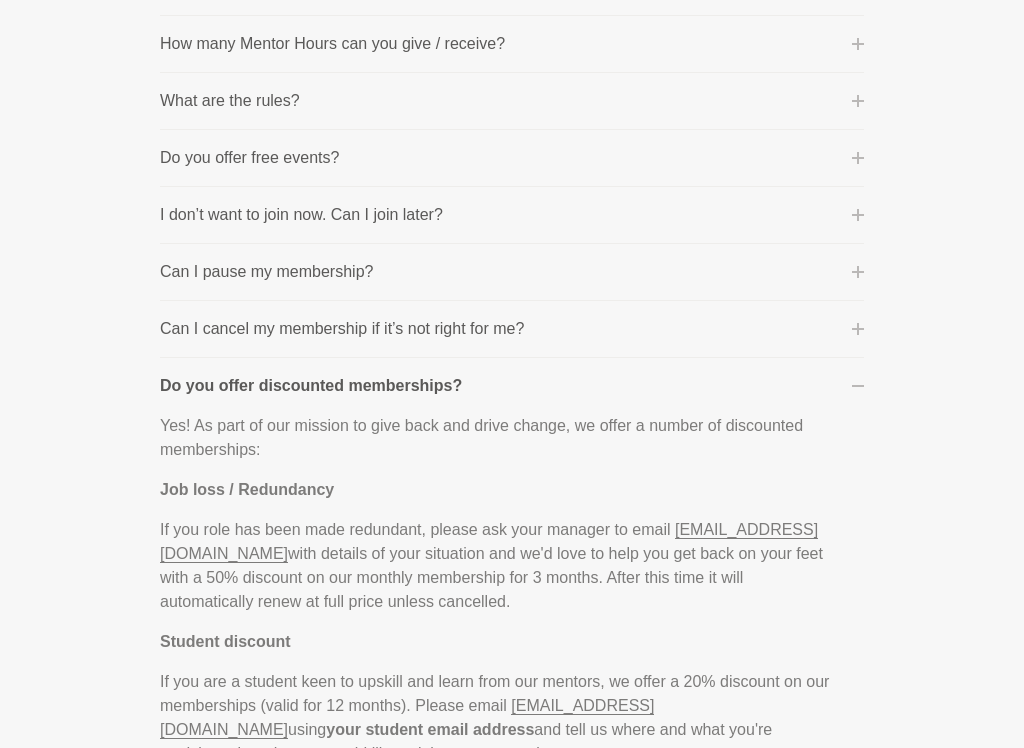 scroll, scrollTop: 1189, scrollLeft: 0, axis: vertical 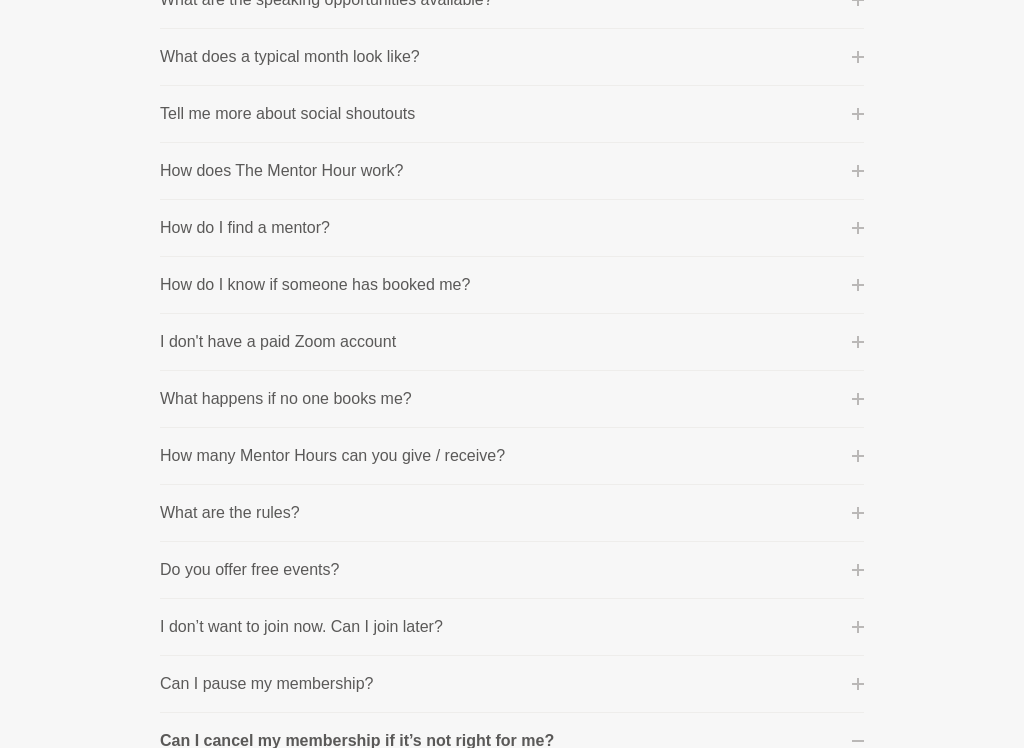 click 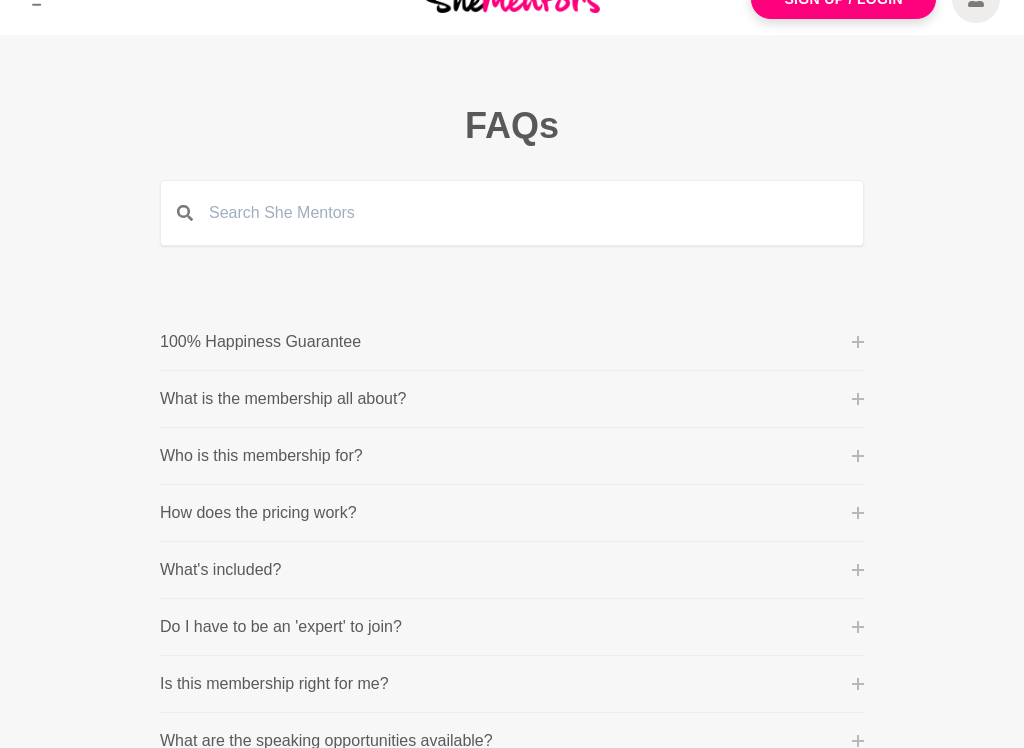 scroll, scrollTop: 0, scrollLeft: 0, axis: both 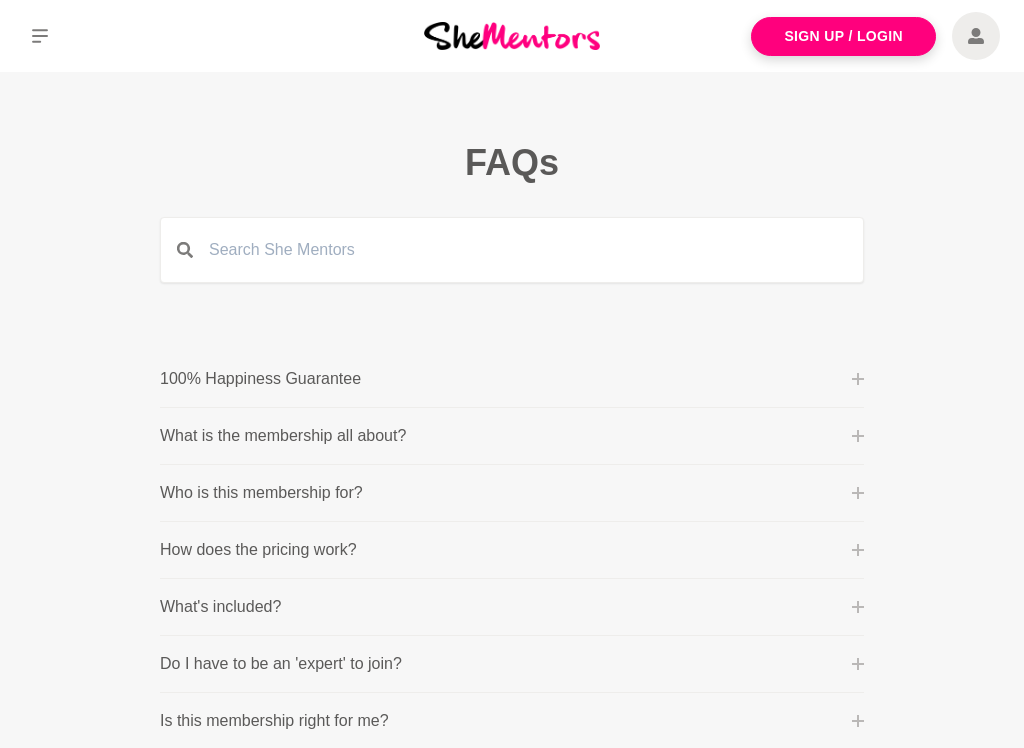 click at bounding box center (40, 36) 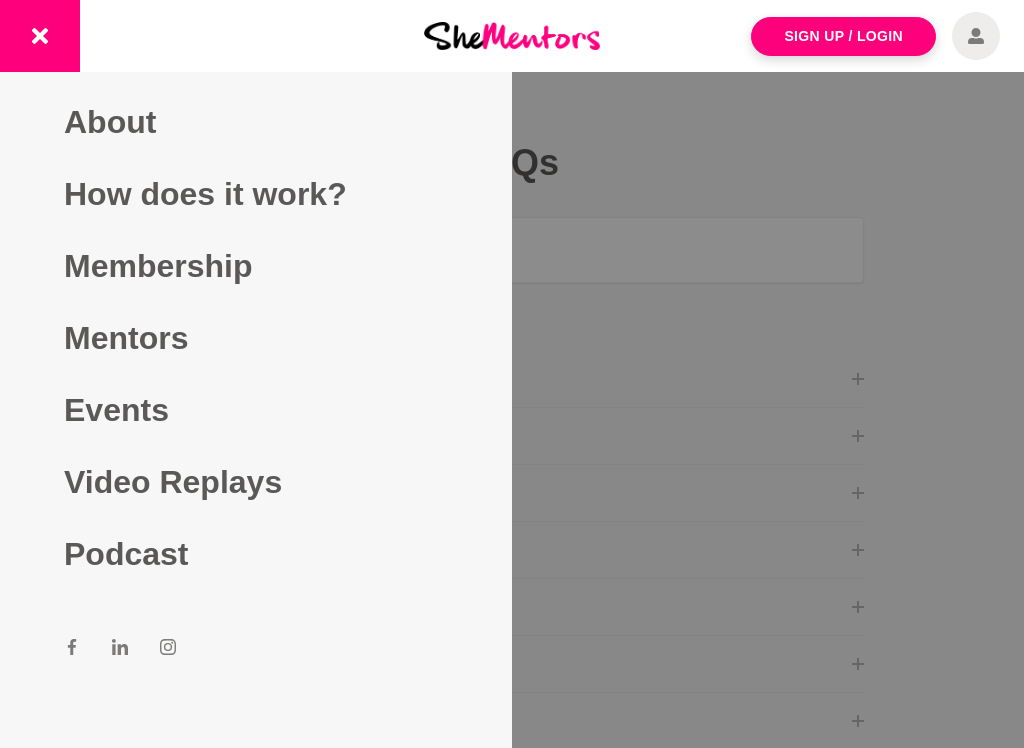 click on "Membership" at bounding box center (256, 266) 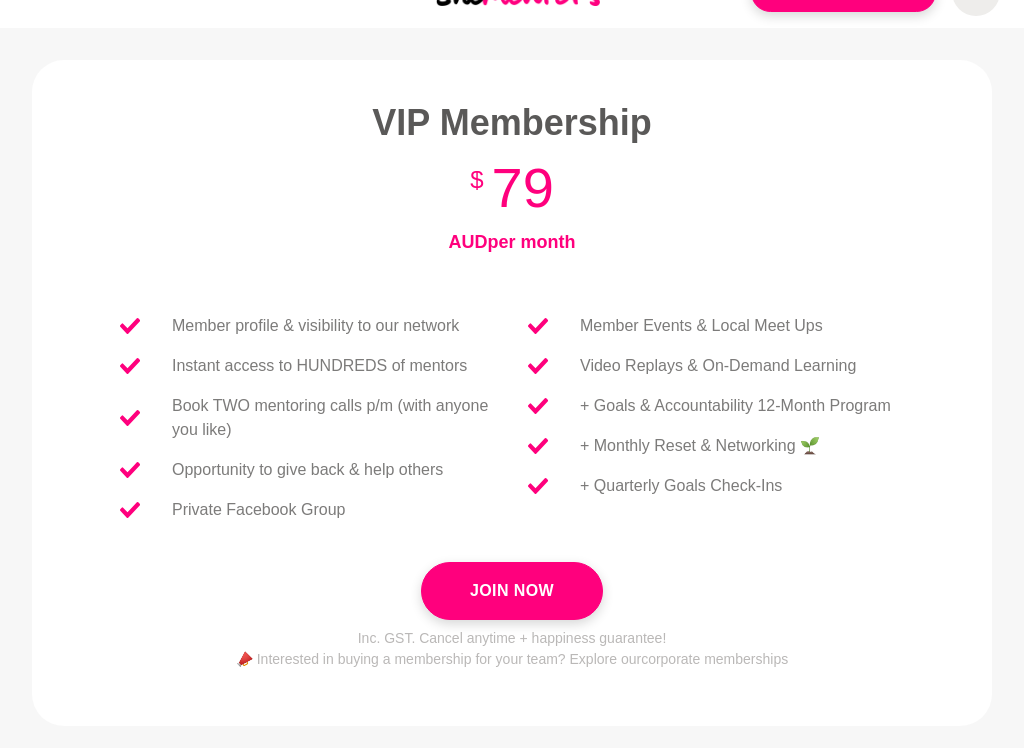 scroll, scrollTop: 0, scrollLeft: 0, axis: both 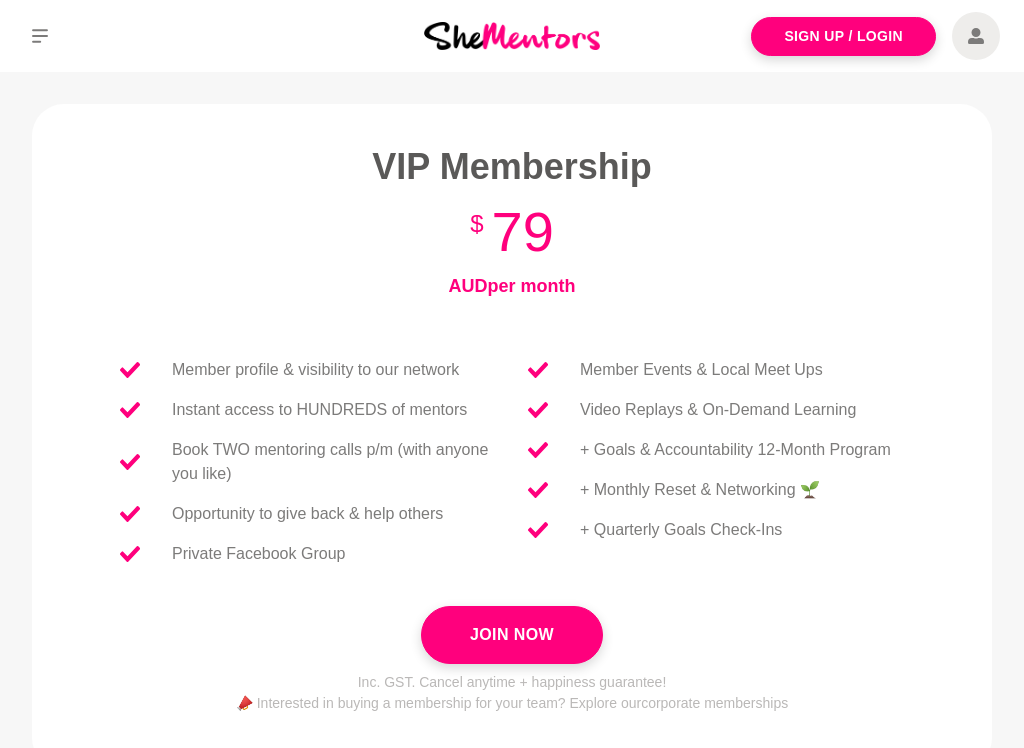 click at bounding box center (40, 36) 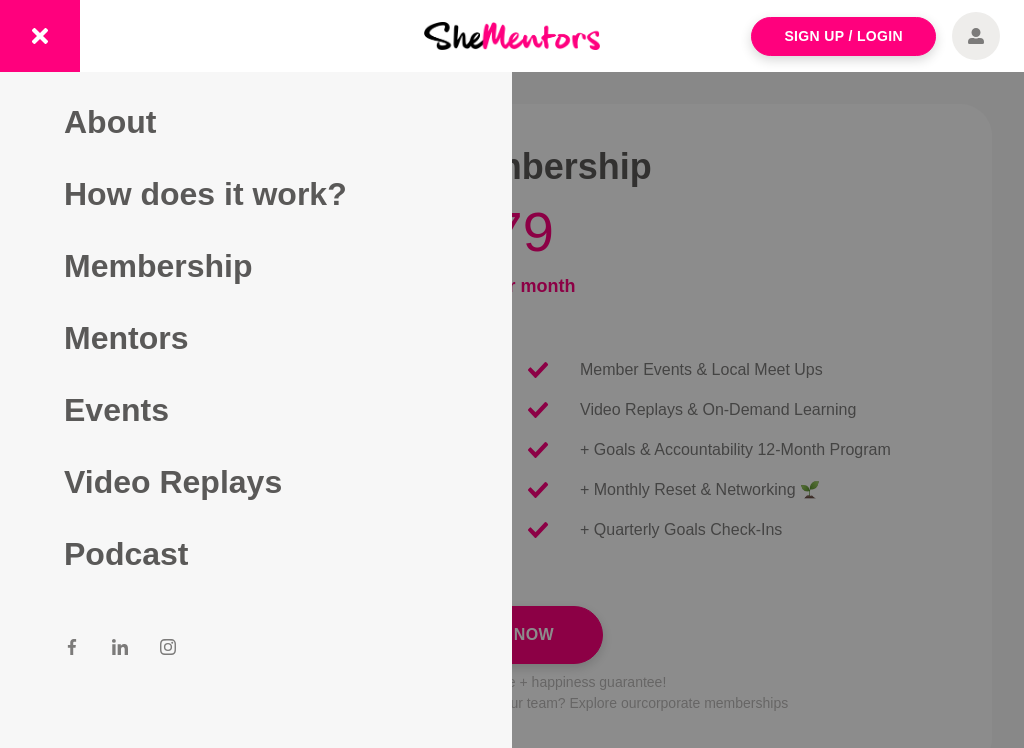 click on "Events" at bounding box center [256, 410] 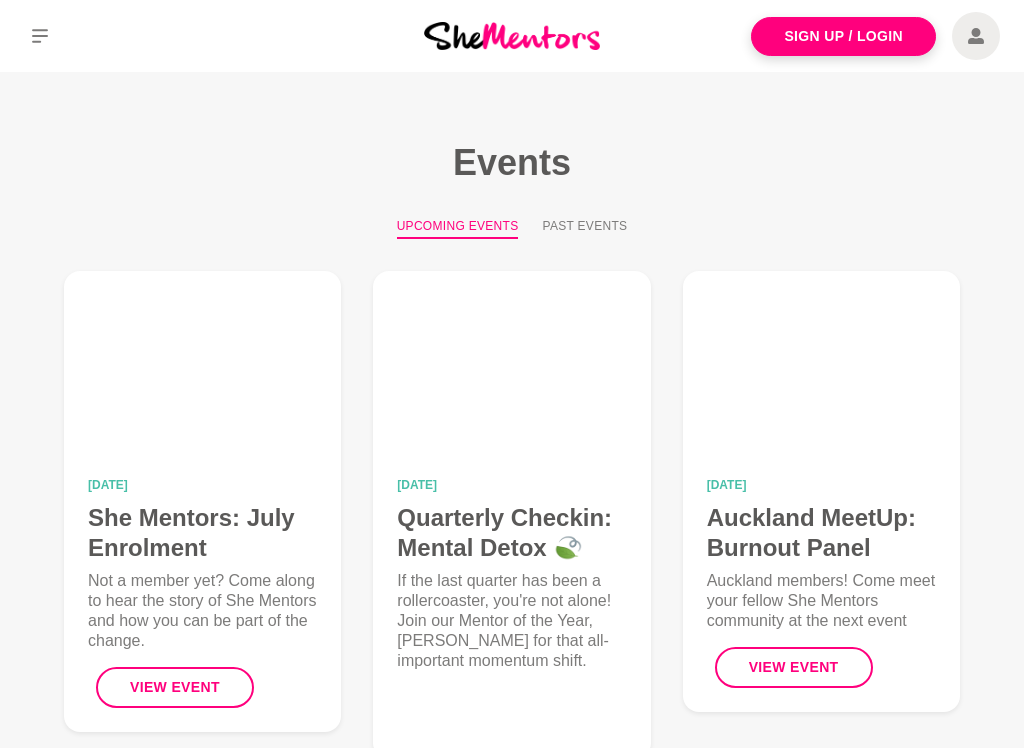 click at bounding box center [511, 371] 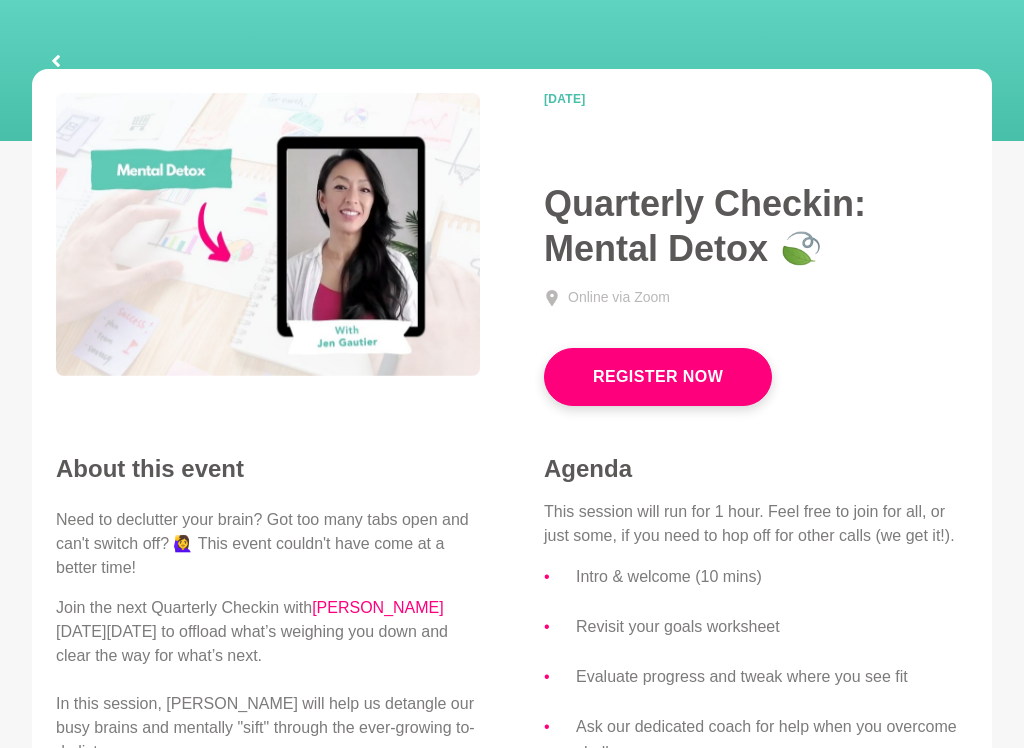 scroll, scrollTop: 0, scrollLeft: 0, axis: both 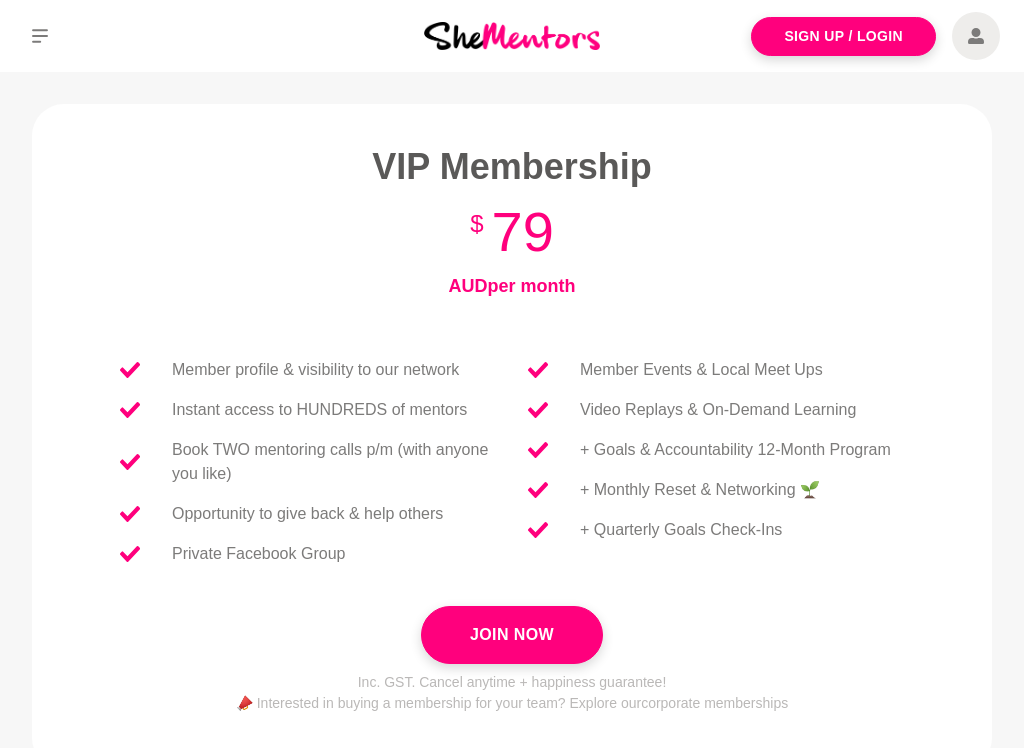 click 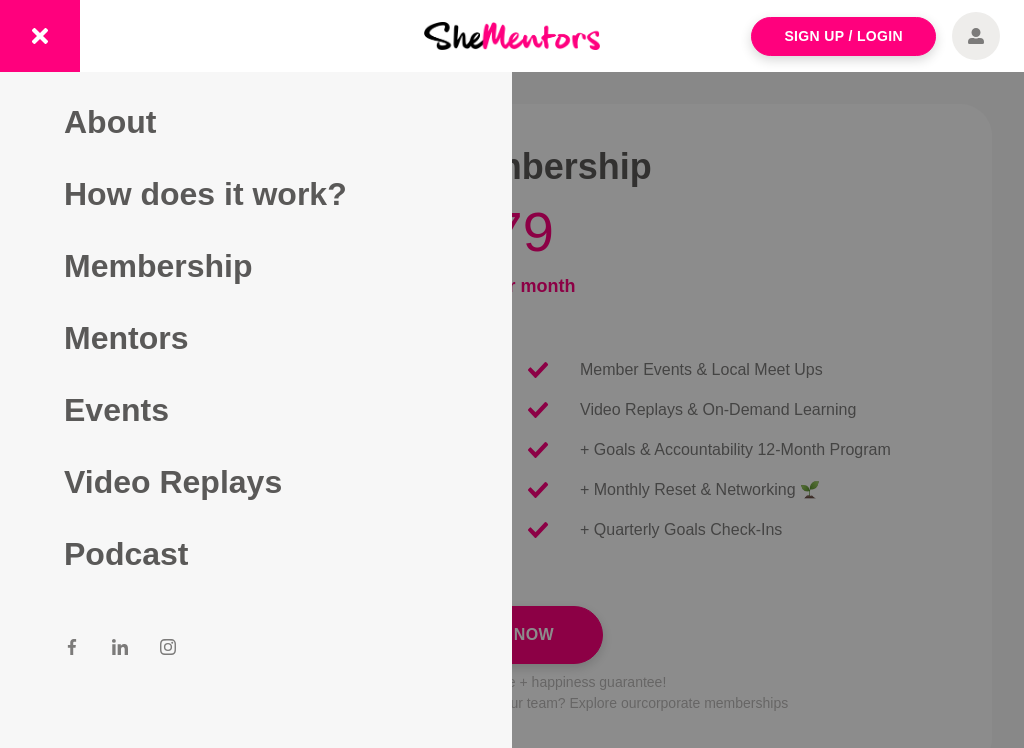 click at bounding box center [512, 374] 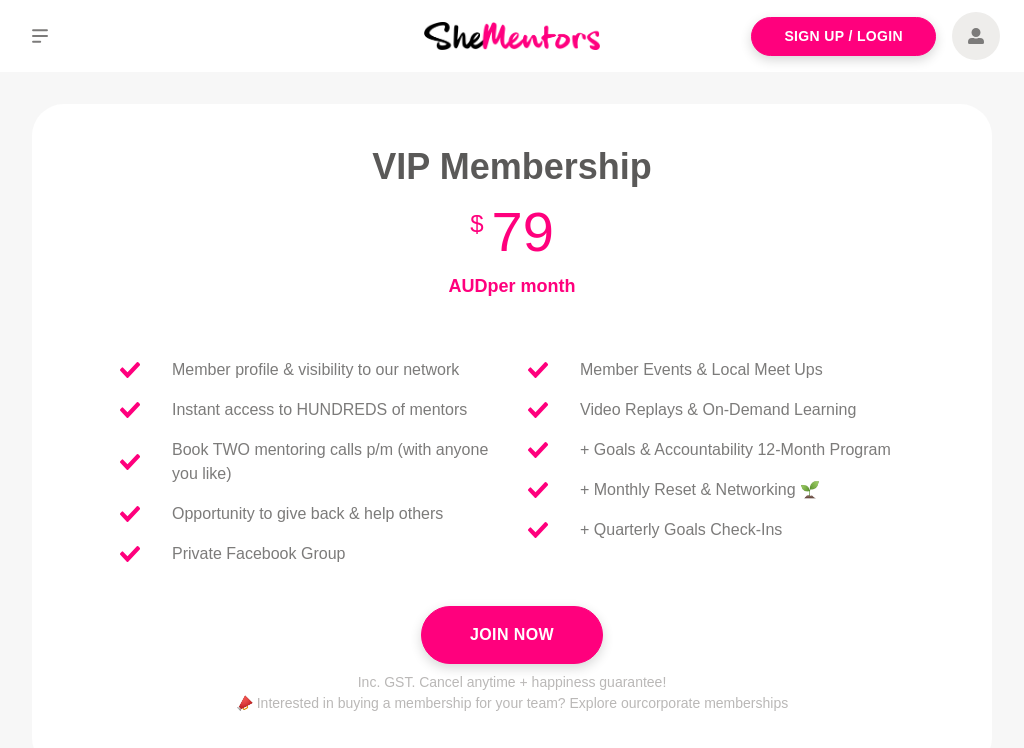 click at bounding box center [40, 36] 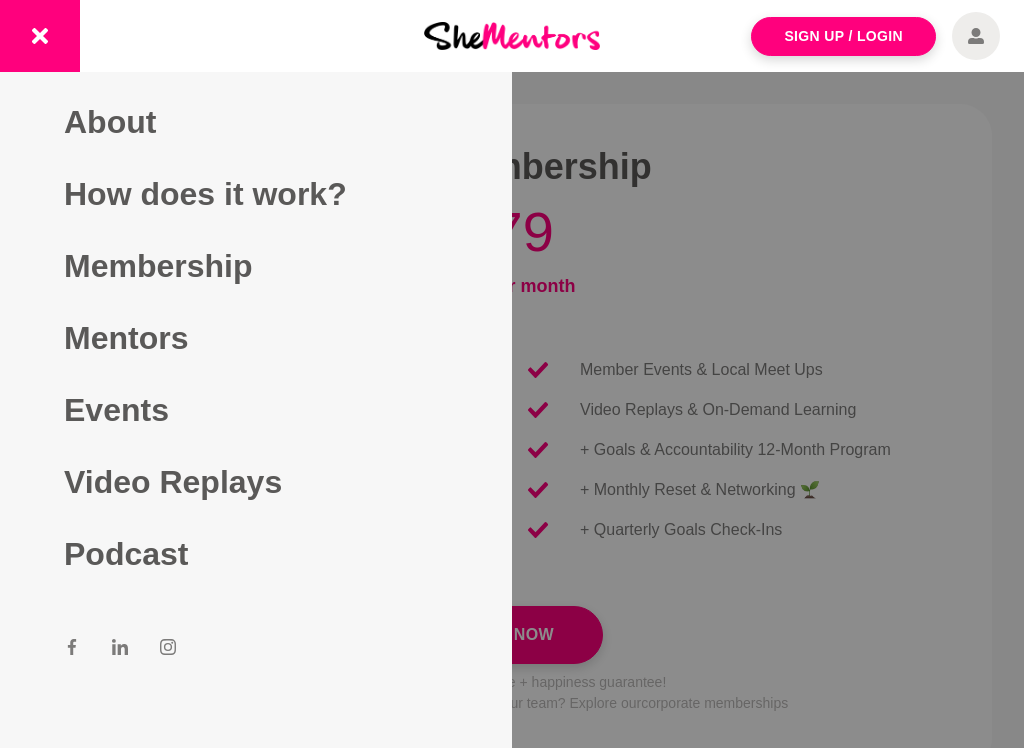 click on "Events" at bounding box center [256, 410] 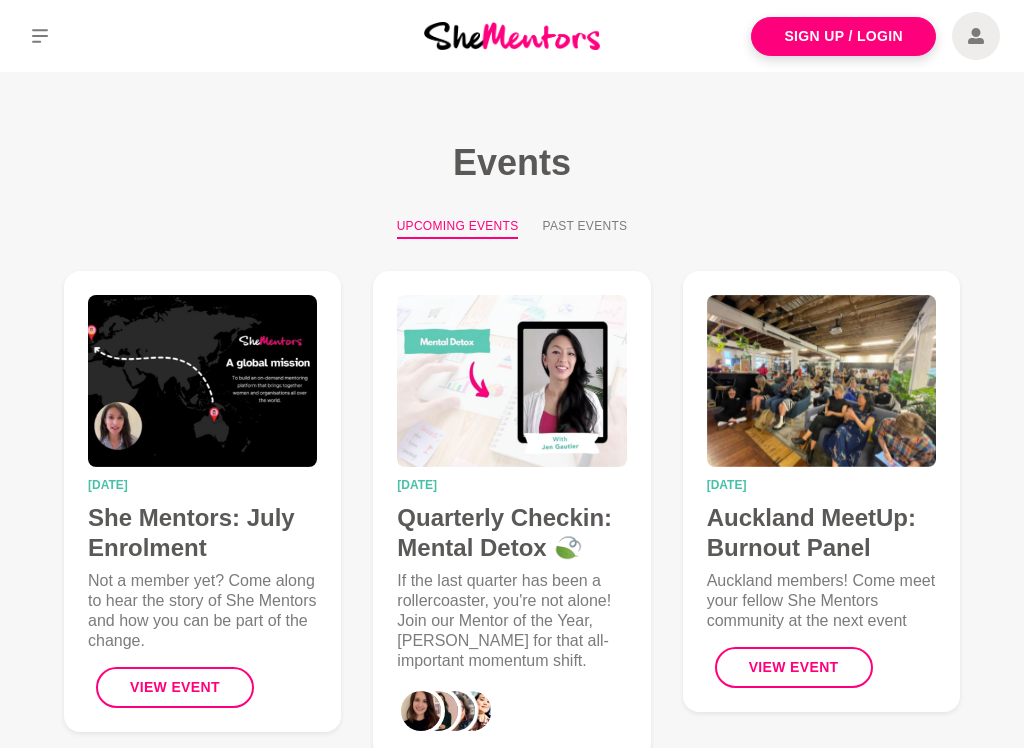 click at bounding box center (202, 381) 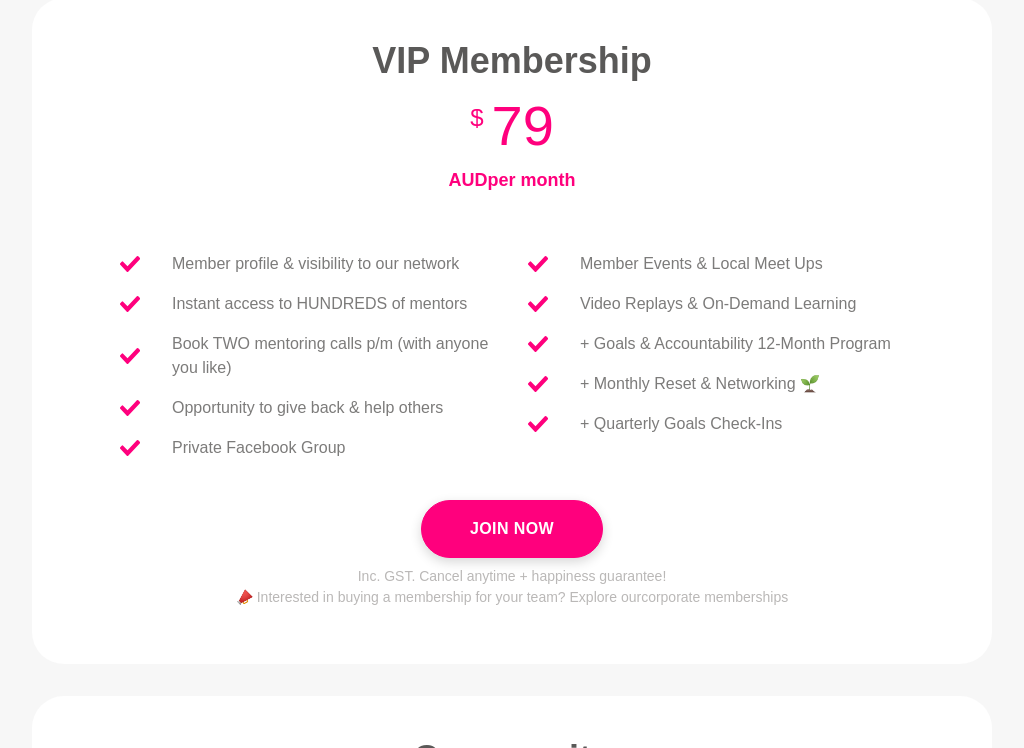 scroll, scrollTop: 0, scrollLeft: 0, axis: both 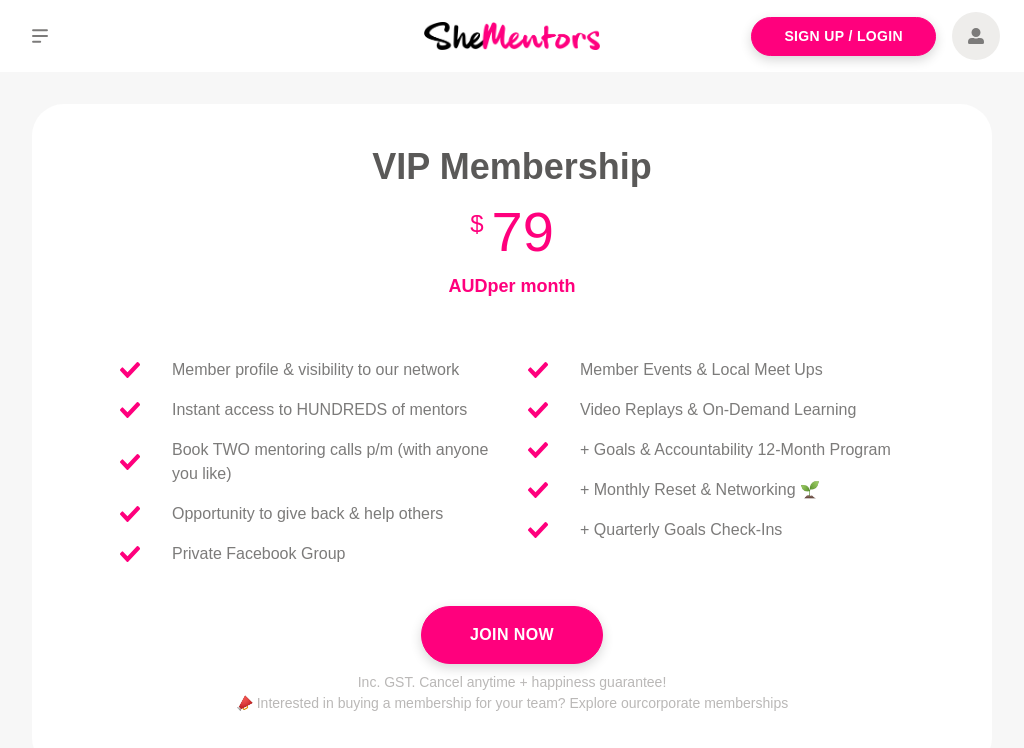 click at bounding box center [40, 36] 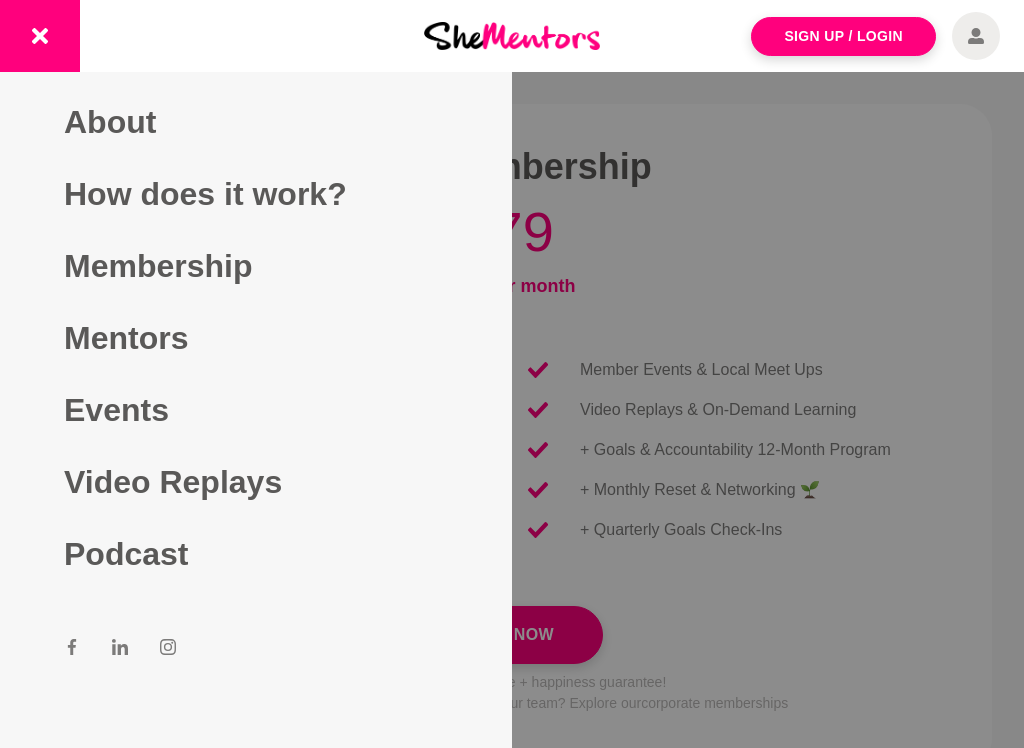 click on "Events" at bounding box center [256, 410] 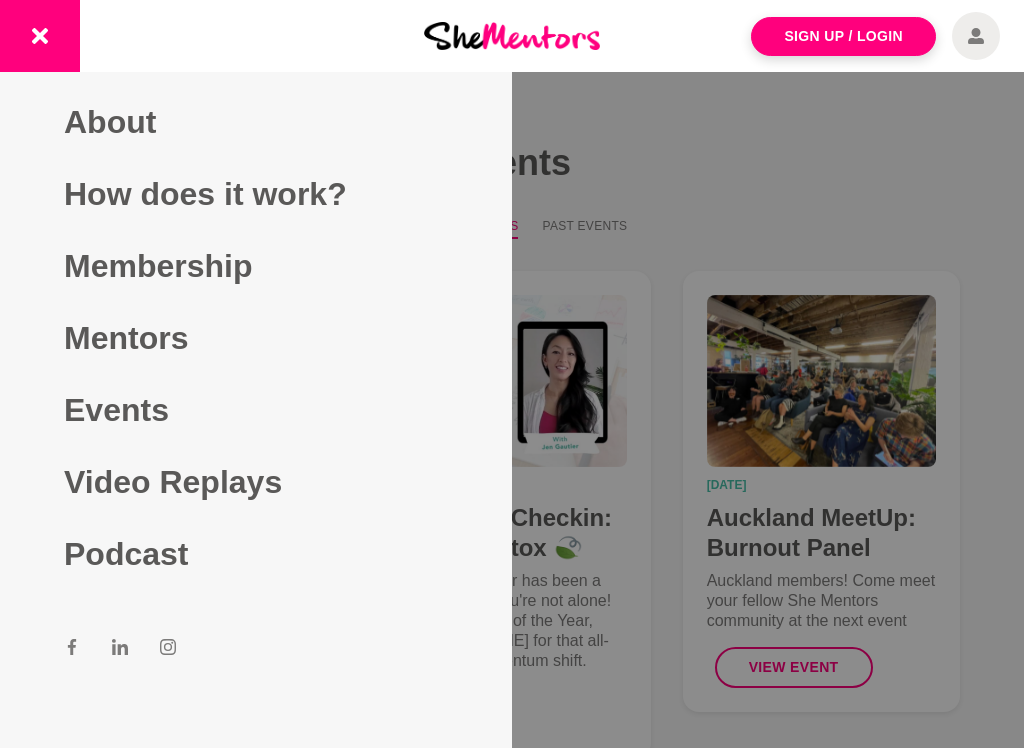 click at bounding box center [202, 381] 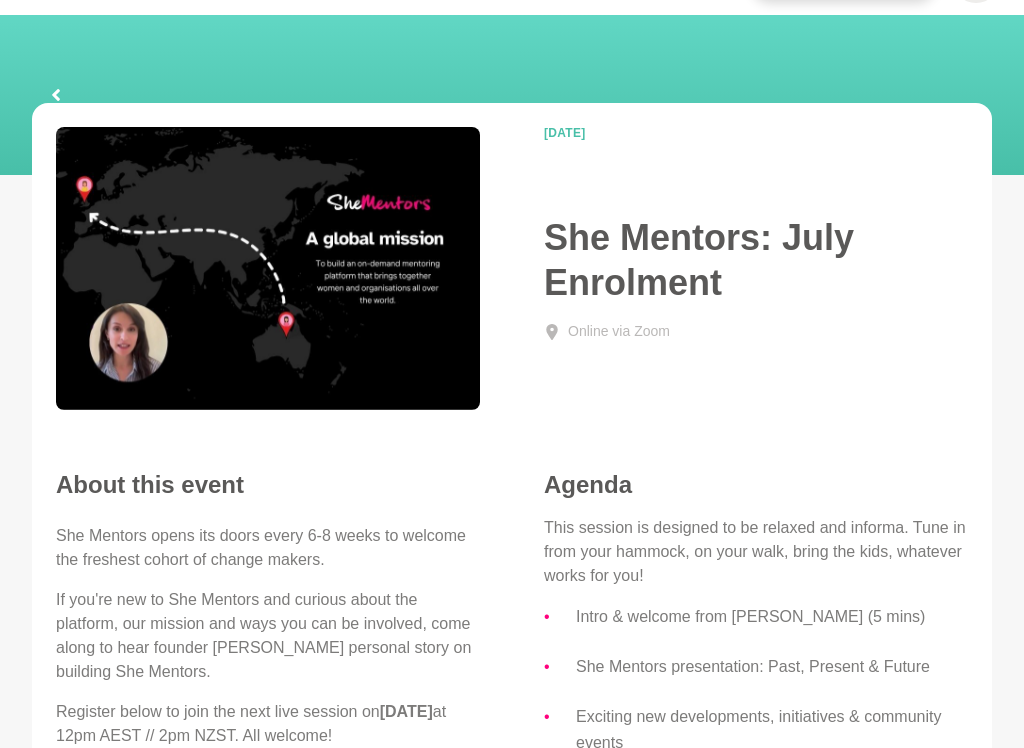 scroll, scrollTop: 0, scrollLeft: 0, axis: both 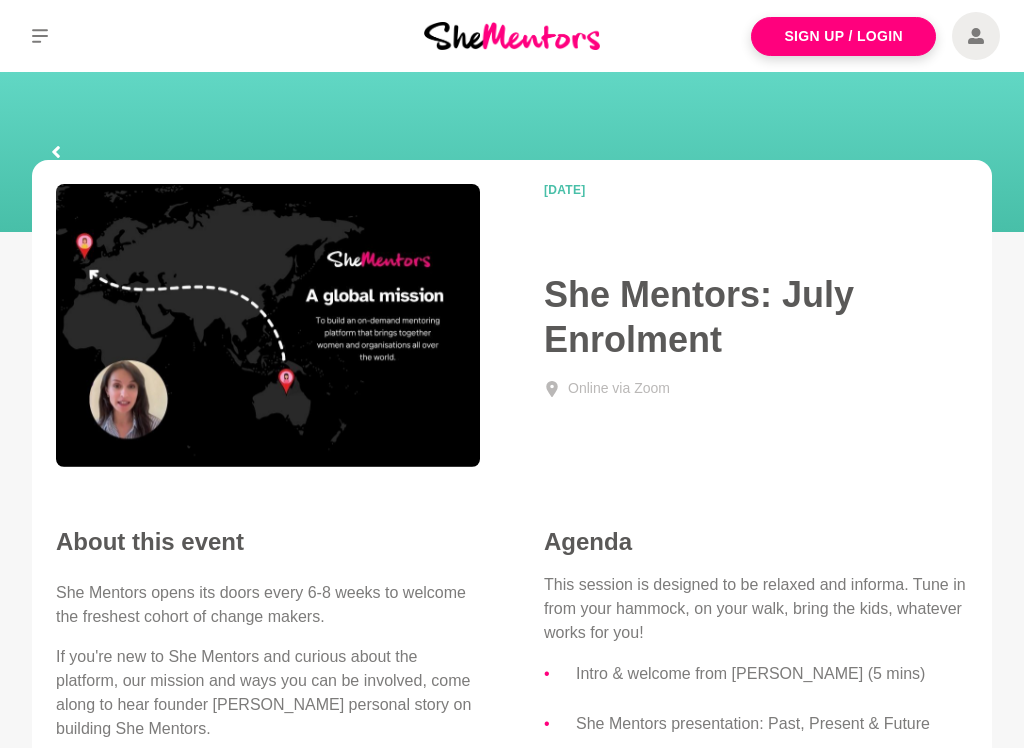click 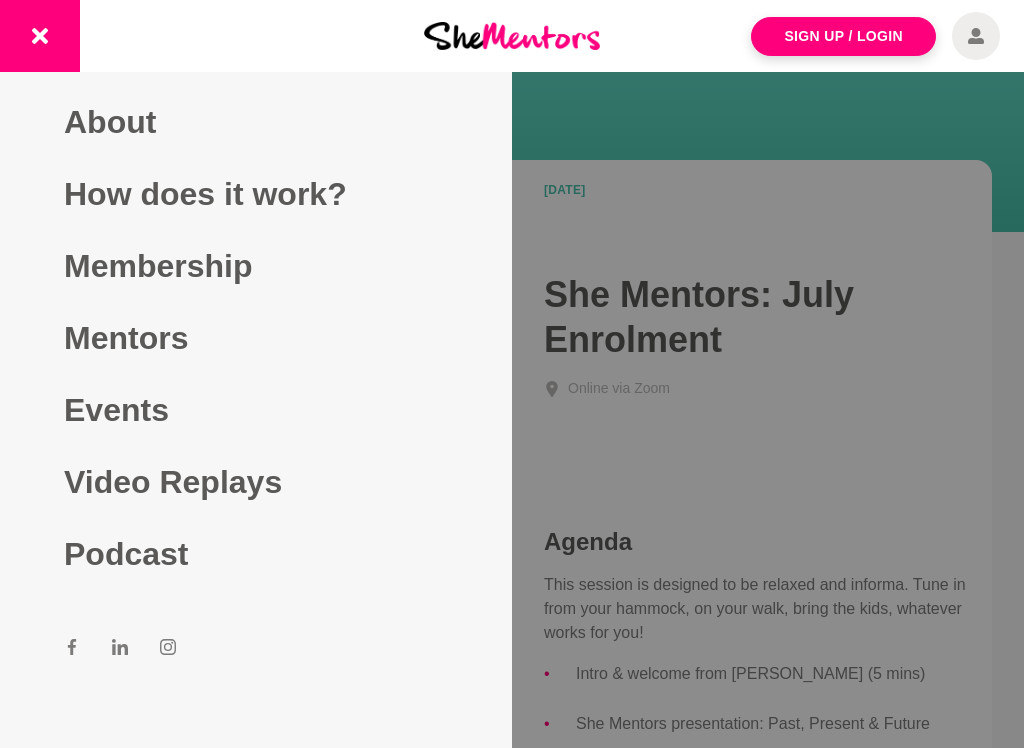 click on "Events" at bounding box center [256, 410] 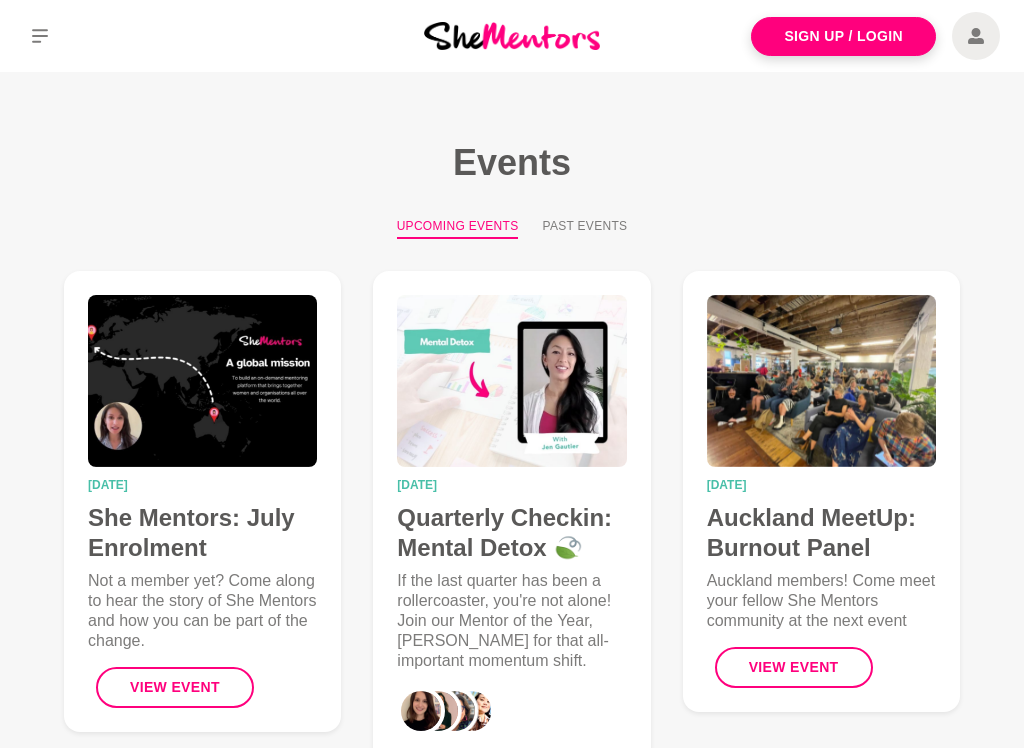click on "Past Events" at bounding box center [584, 228] 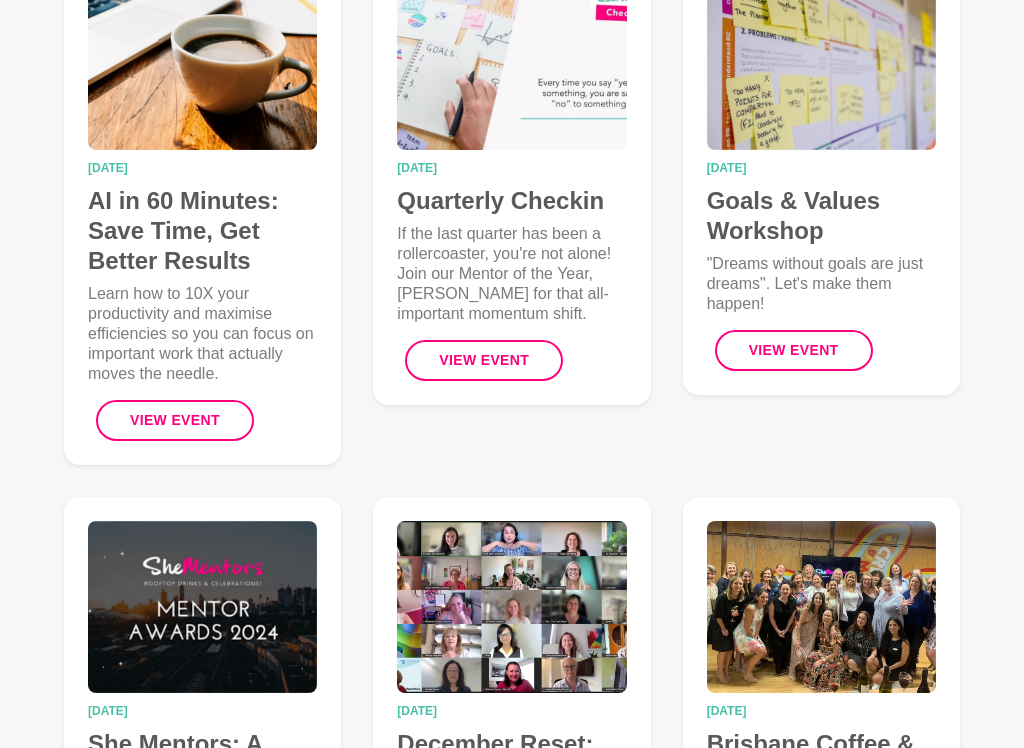 scroll, scrollTop: 0, scrollLeft: 0, axis: both 